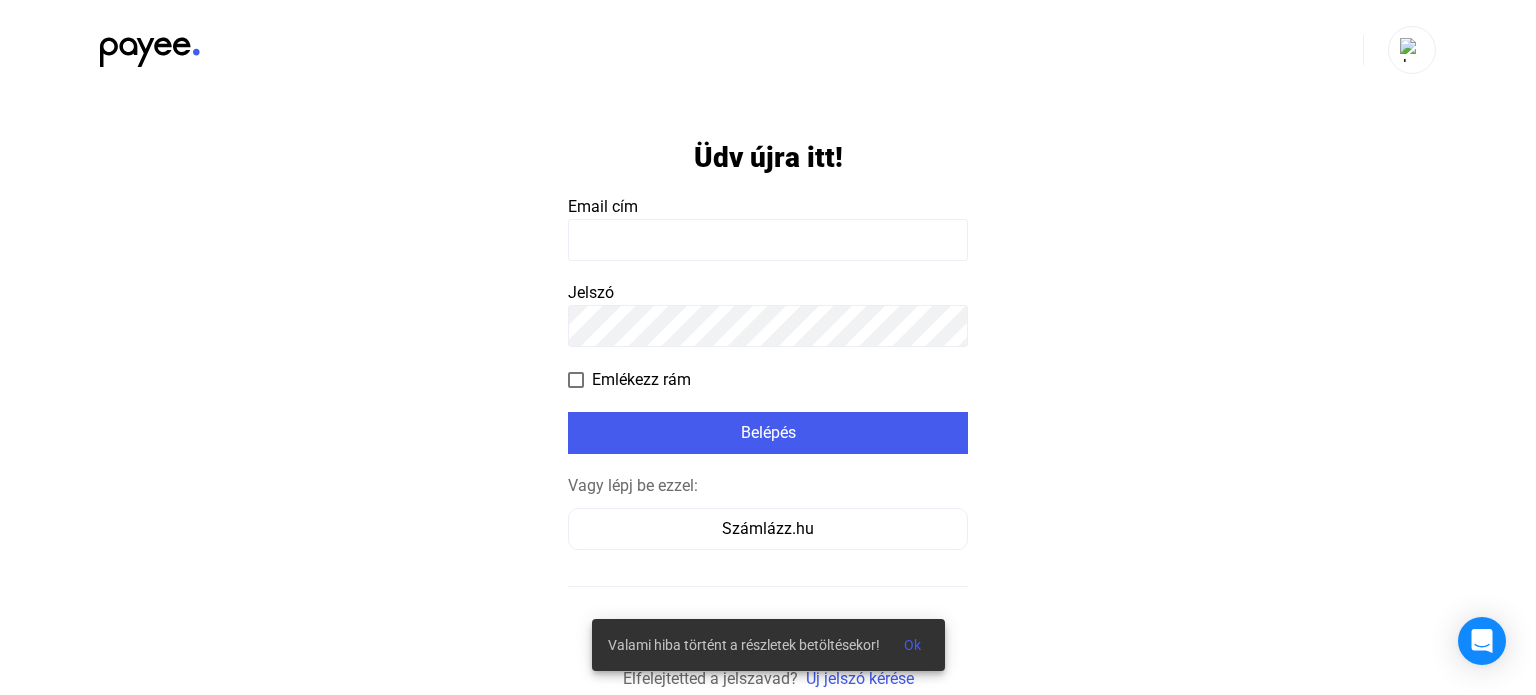 scroll, scrollTop: 0, scrollLeft: 0, axis: both 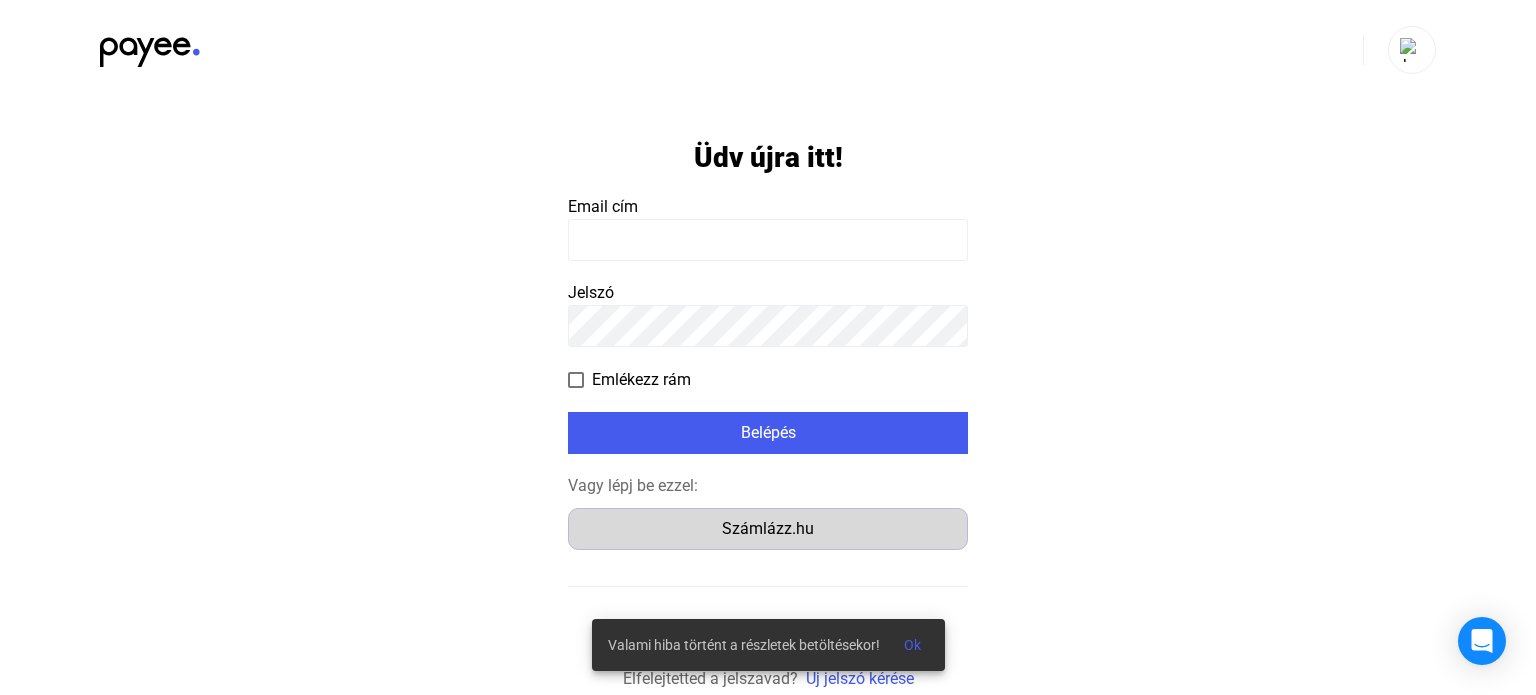click on "Számlázz.hu" at bounding box center [768, 529] 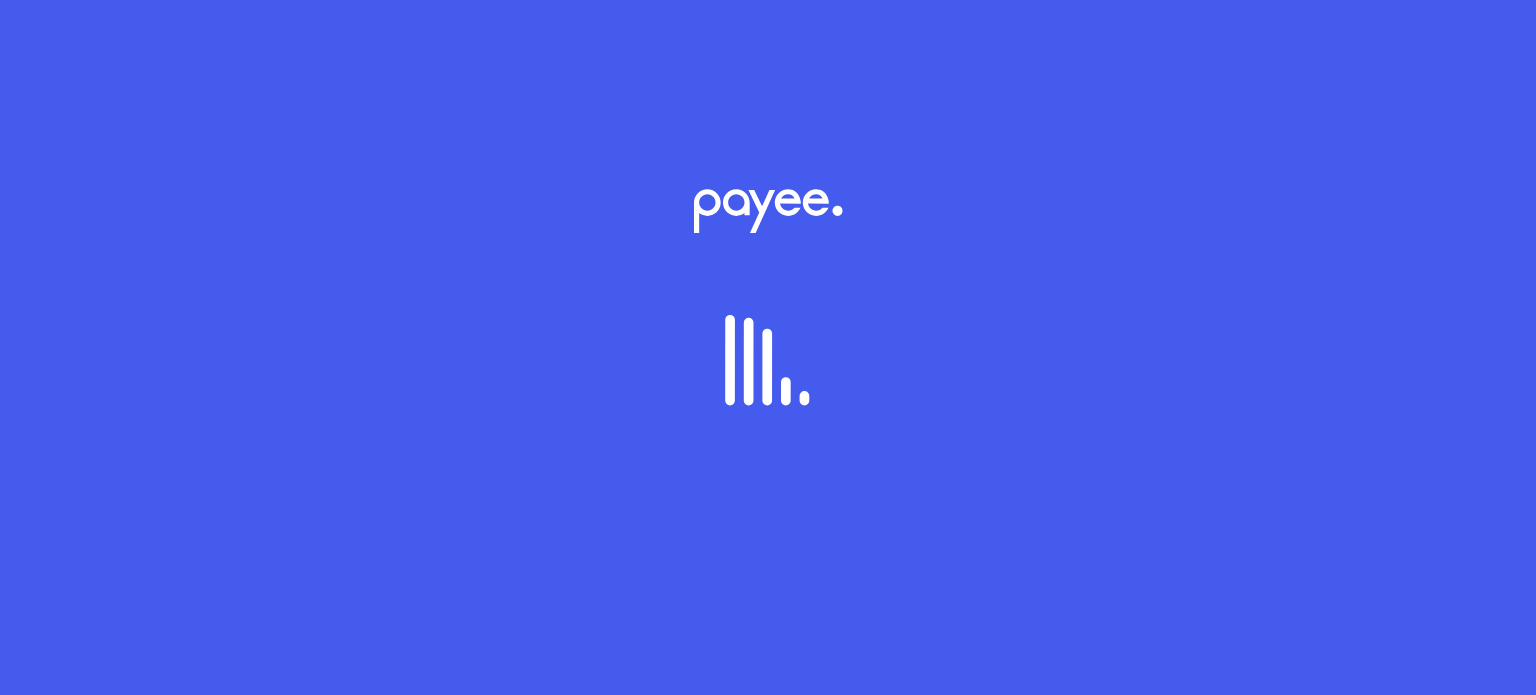 scroll, scrollTop: 0, scrollLeft: 0, axis: both 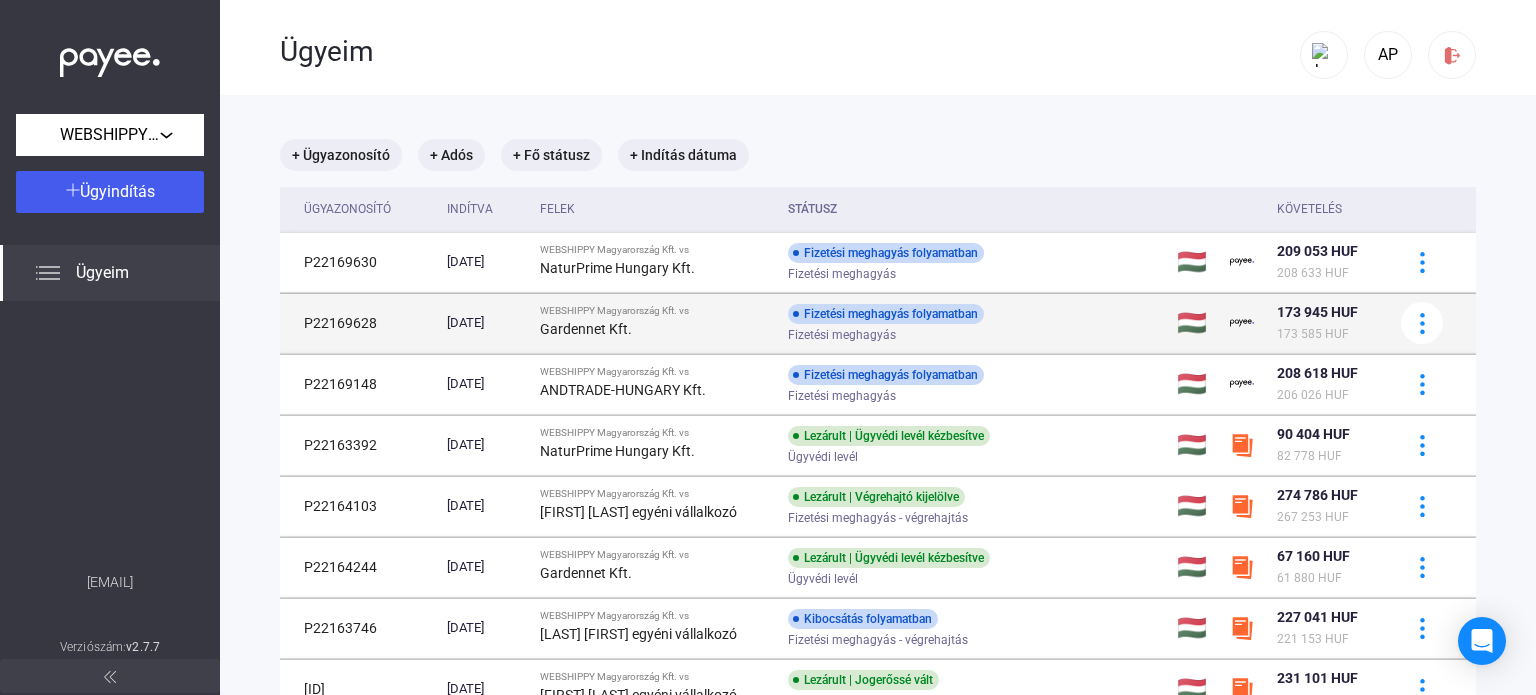 click on "P22169628" at bounding box center [359, 262] 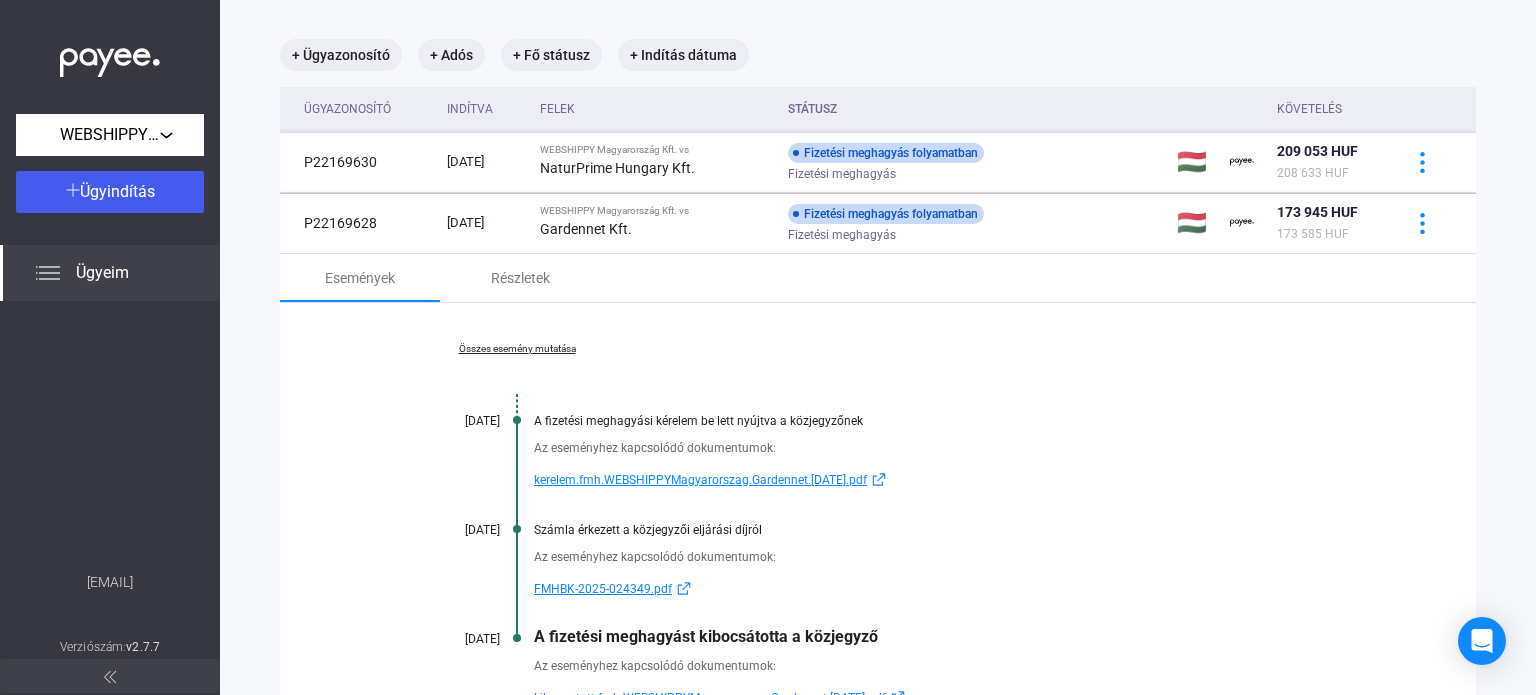 scroll, scrollTop: 200, scrollLeft: 0, axis: vertical 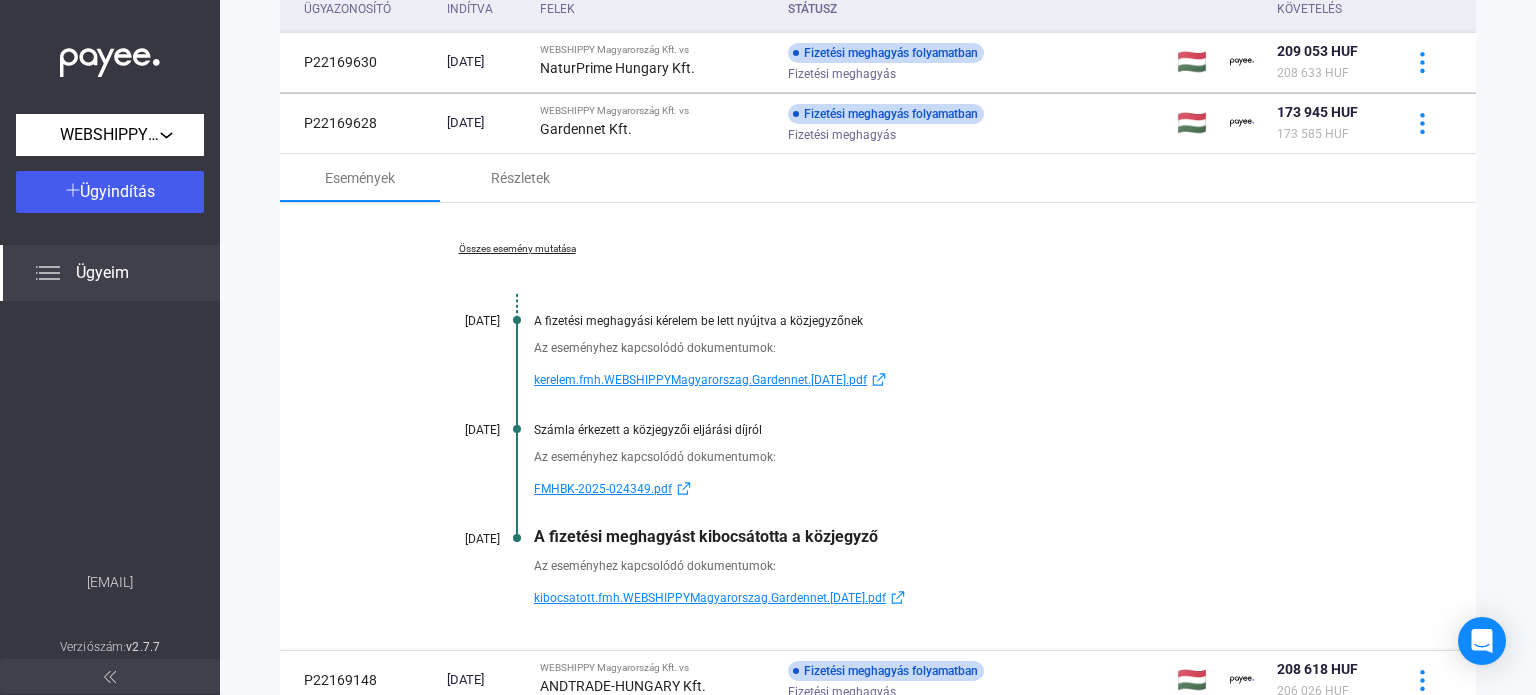 click on "kerelem.fmh.WEBSHIPPYMagyarorszag.Gardennet.[DATE].pdf" at bounding box center [700, 380] 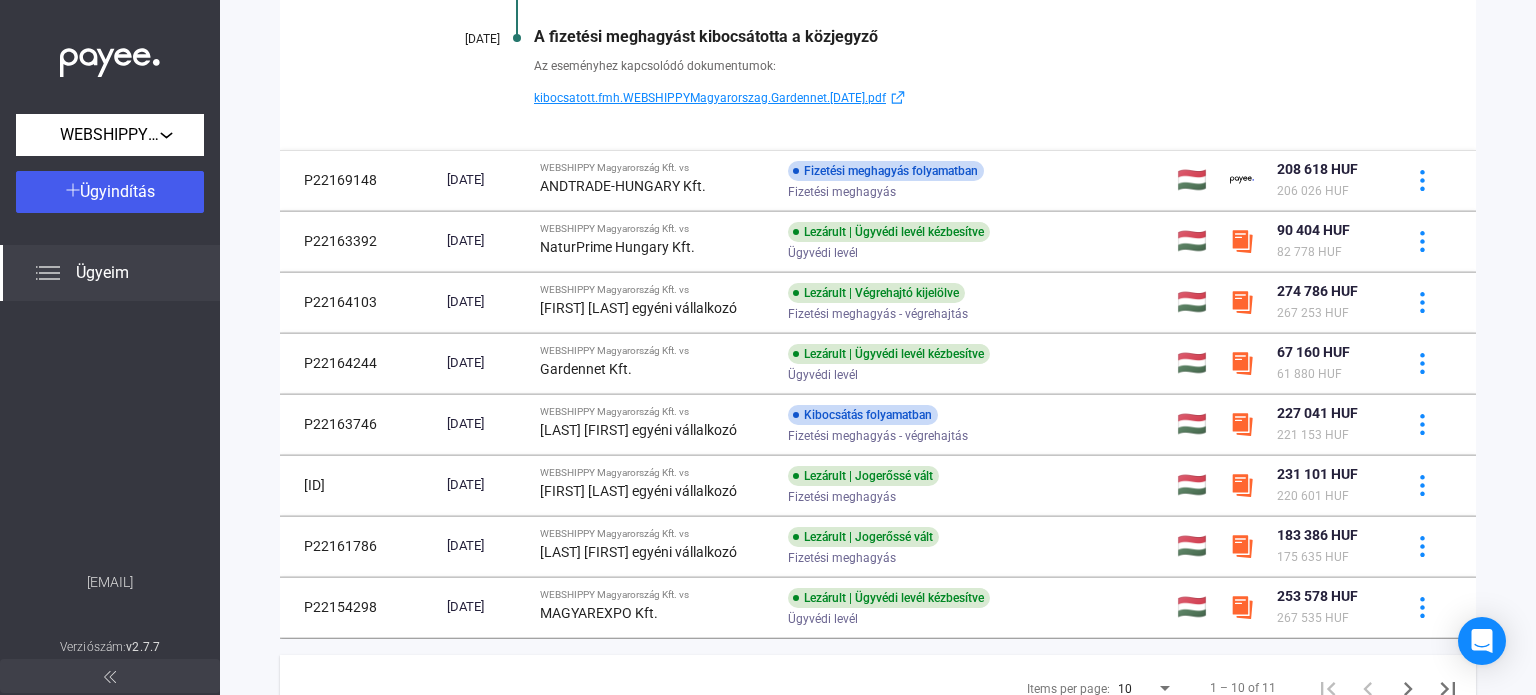 scroll, scrollTop: 784, scrollLeft: 0, axis: vertical 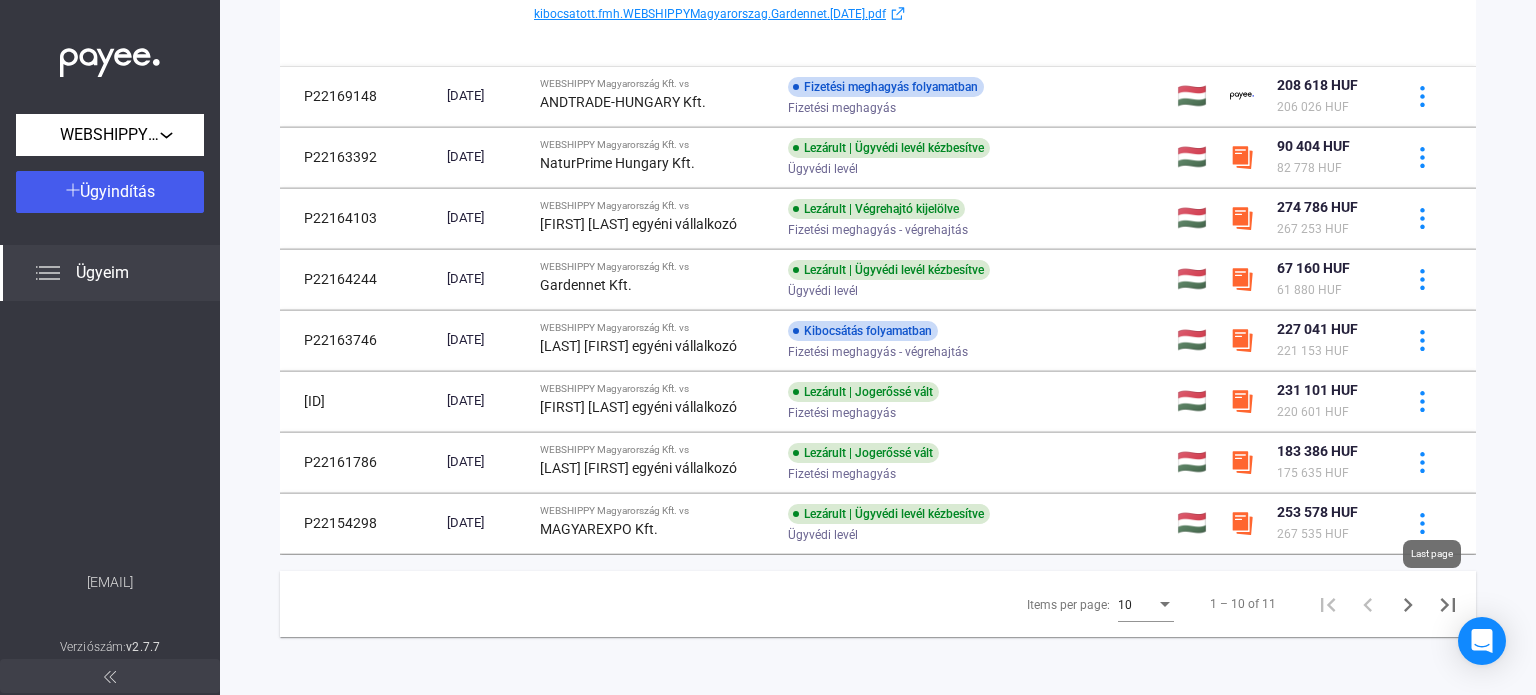 click at bounding box center (1448, 605) 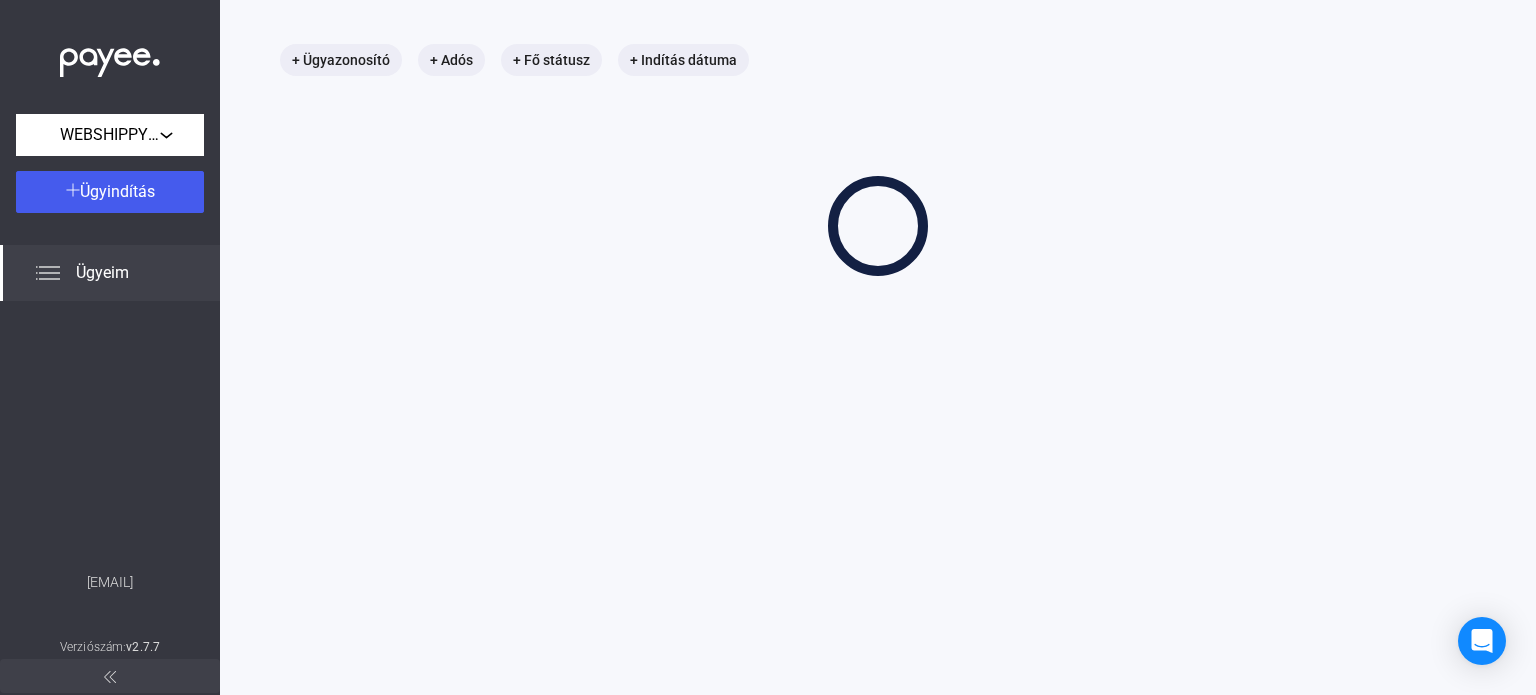 scroll, scrollTop: 95, scrollLeft: 0, axis: vertical 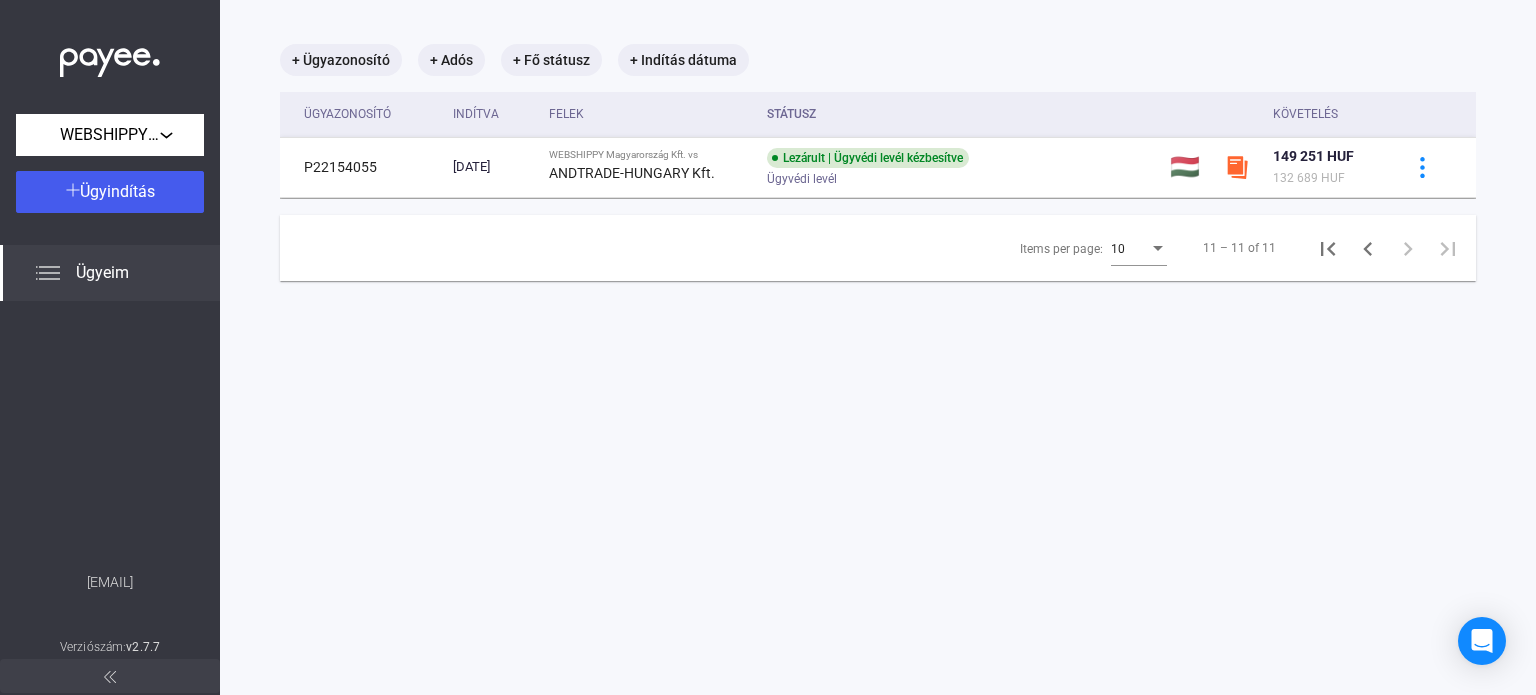 click on "Ügyeim" at bounding box center (102, 273) 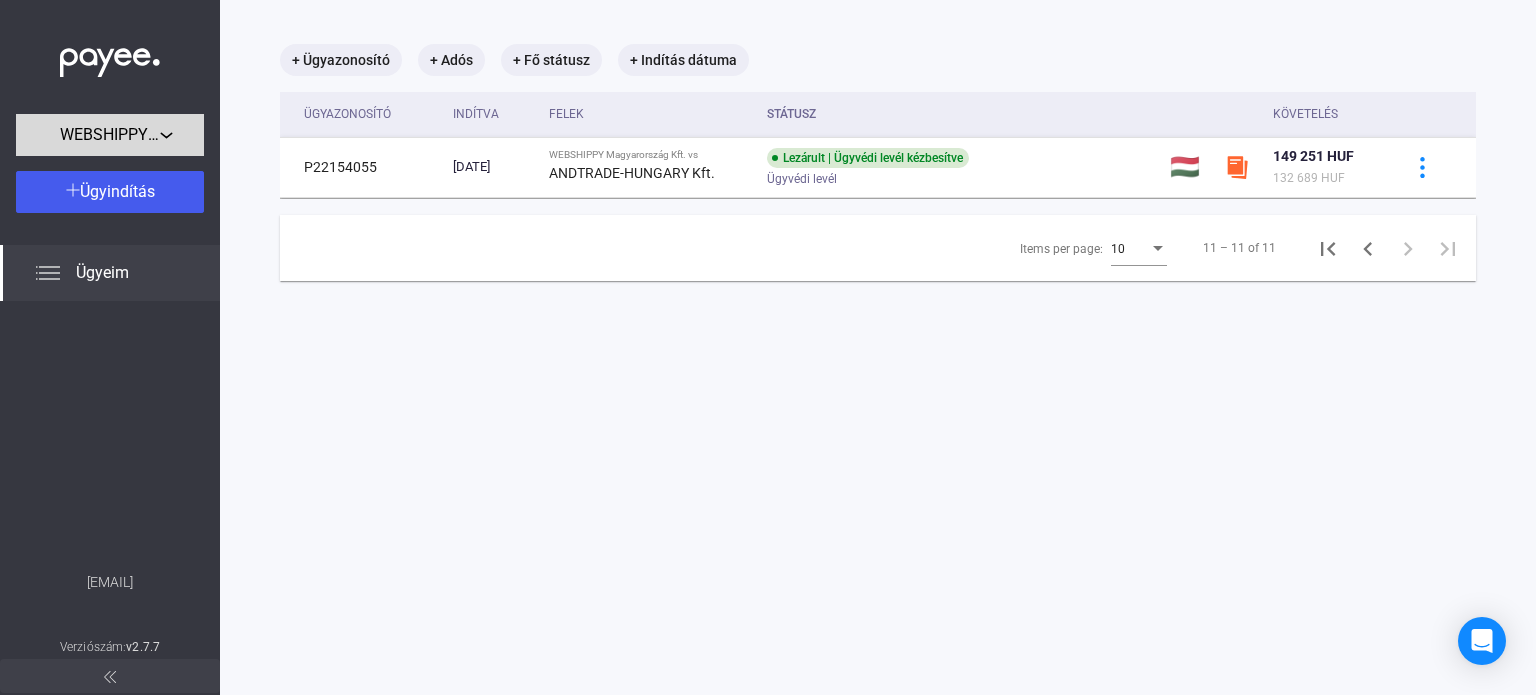 click on "WEBSHIPPY Magyarország Kft." at bounding box center [110, 135] 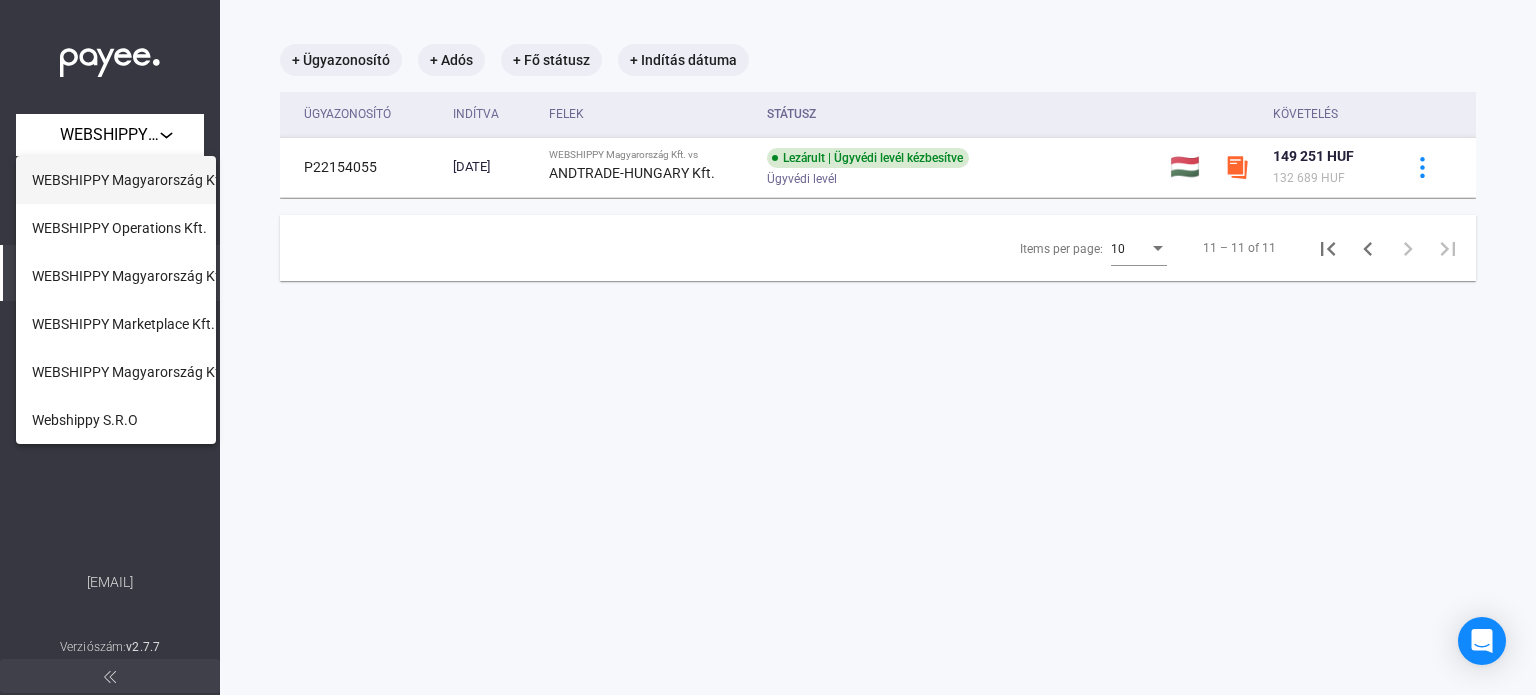 click on "WEBSHIPPY Magyarország Kft." at bounding box center [130, 180] 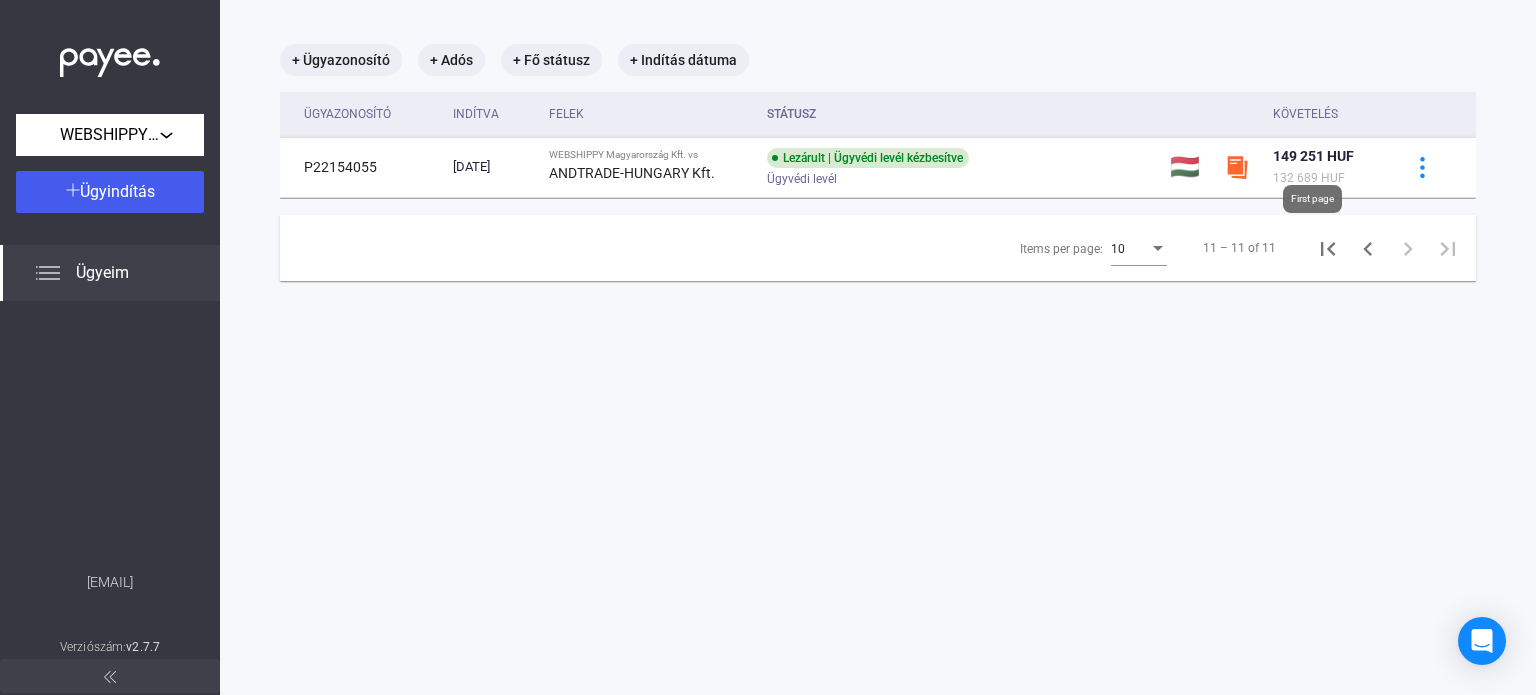 click at bounding box center [1328, 249] 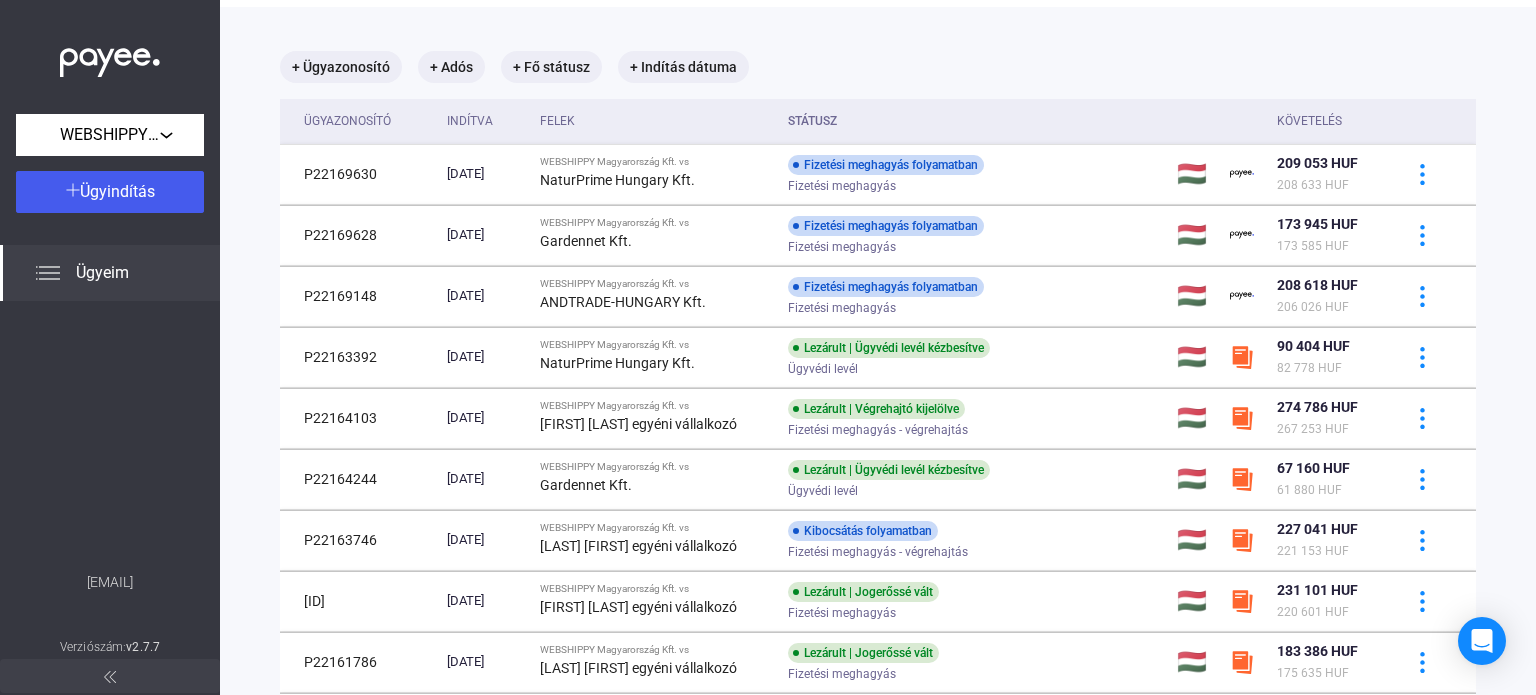 scroll, scrollTop: 88, scrollLeft: 0, axis: vertical 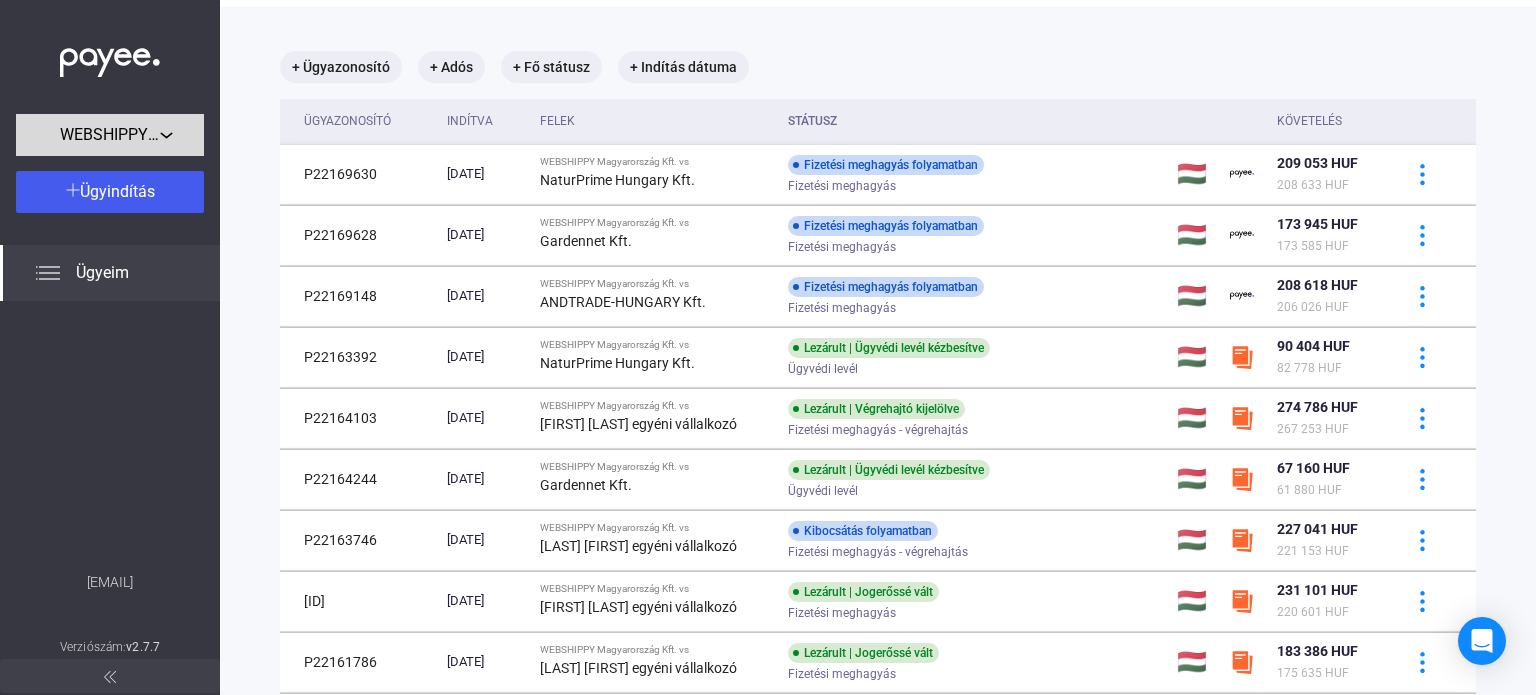 click on "WEBSHIPPY Magyarország Kft." at bounding box center (110, 135) 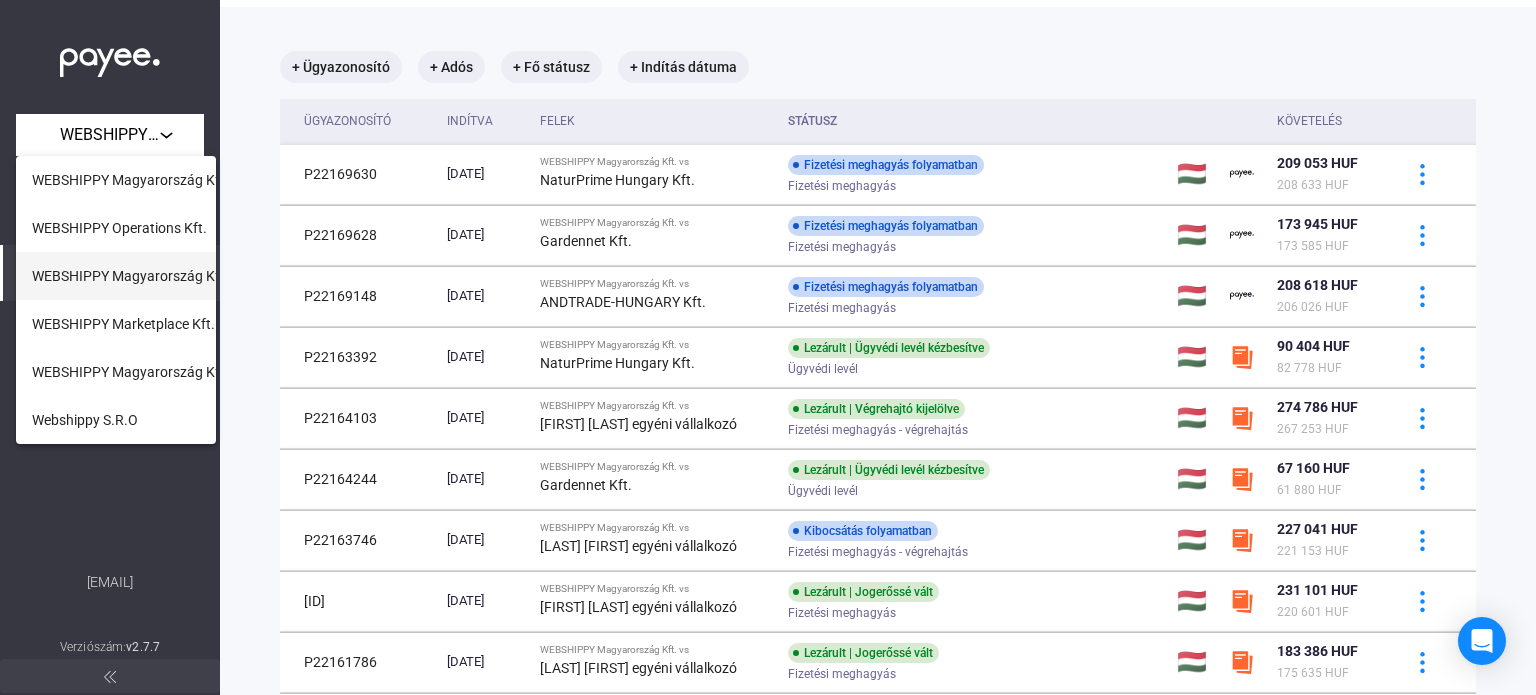 click on "WEBSHIPPY Magyarország Kft." at bounding box center [130, 180] 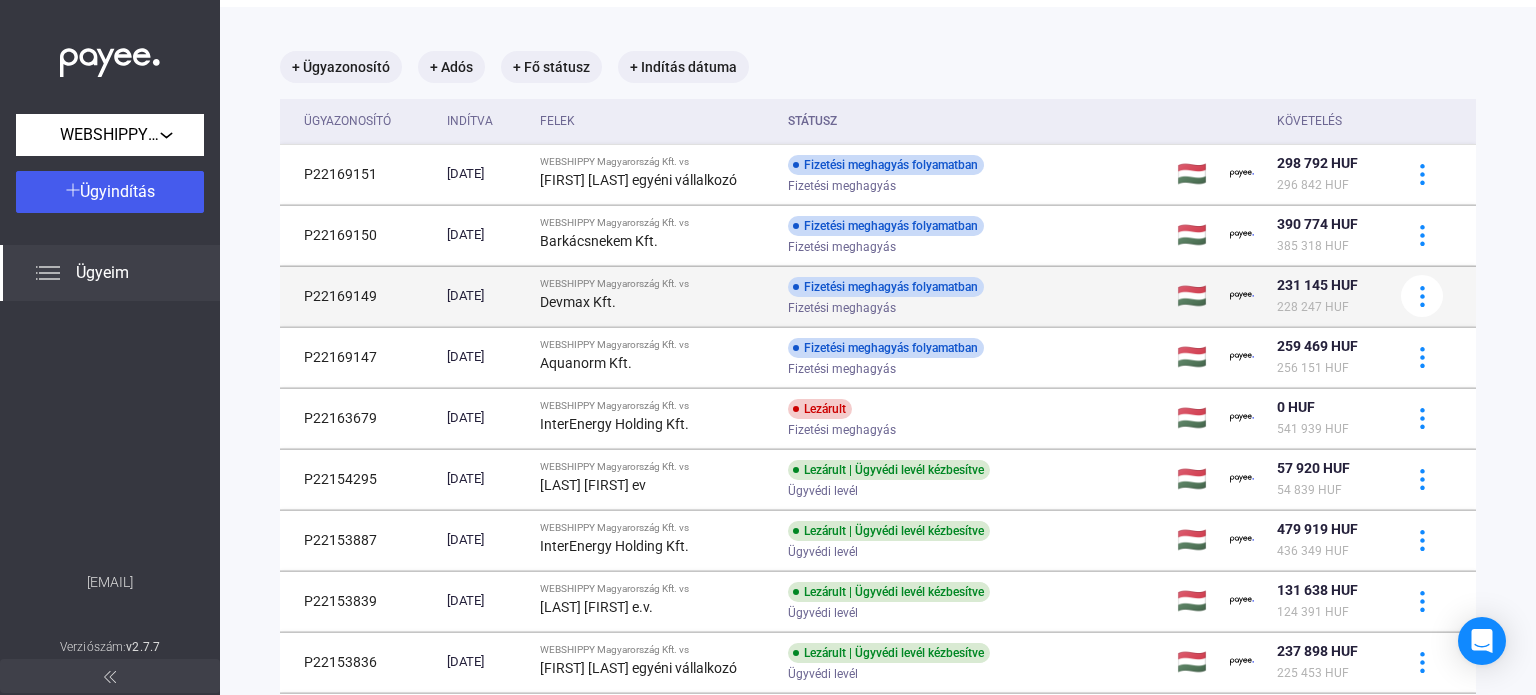 click on "P22169149" at bounding box center (359, 174) 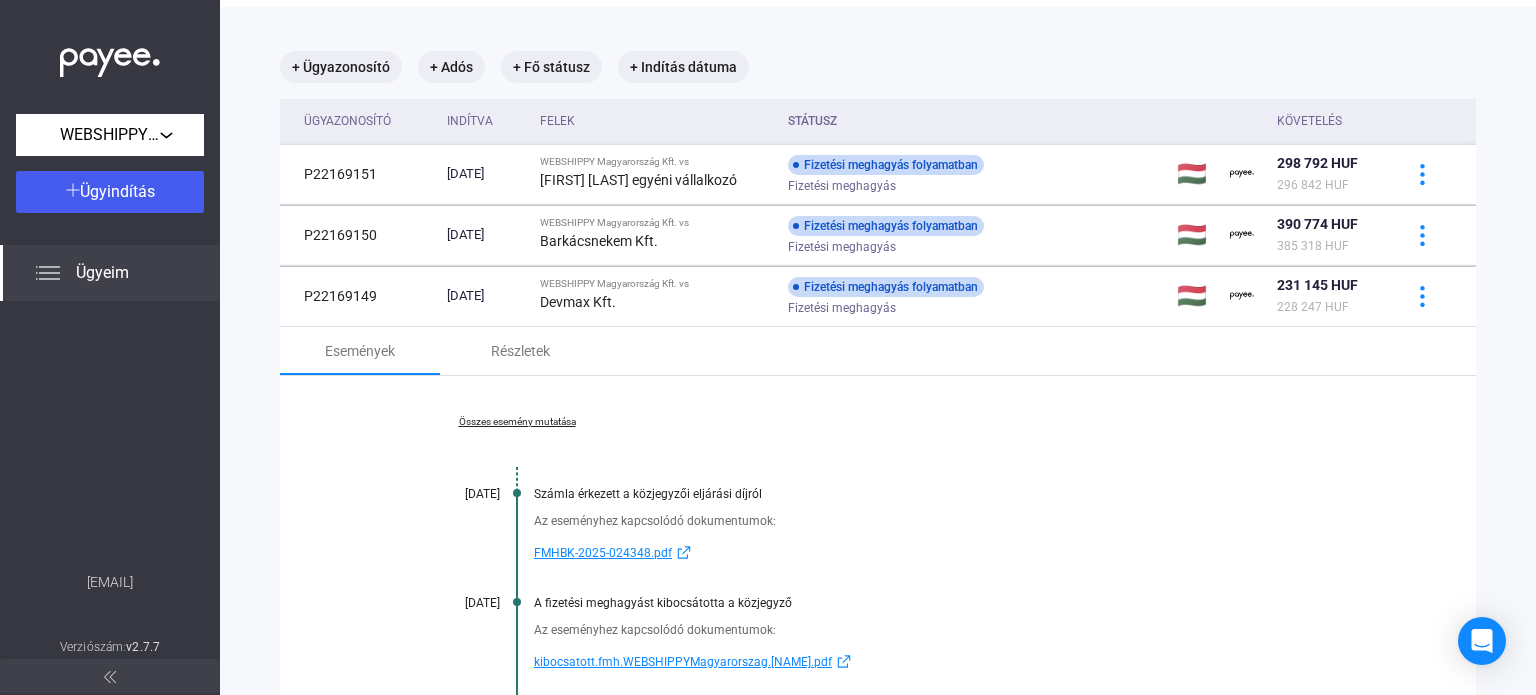 click on "FMHBK-2025-024348.pdf" at bounding box center (603, 553) 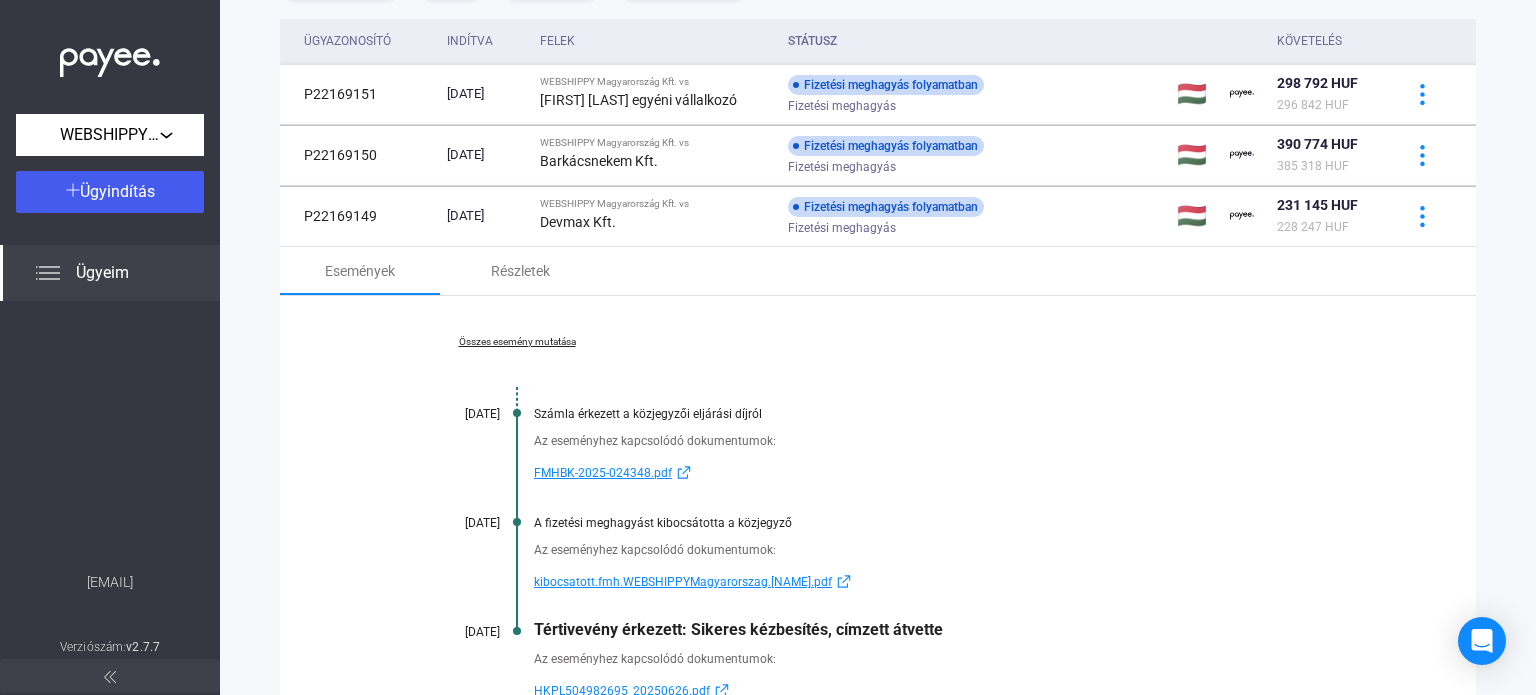 scroll, scrollTop: 288, scrollLeft: 0, axis: vertical 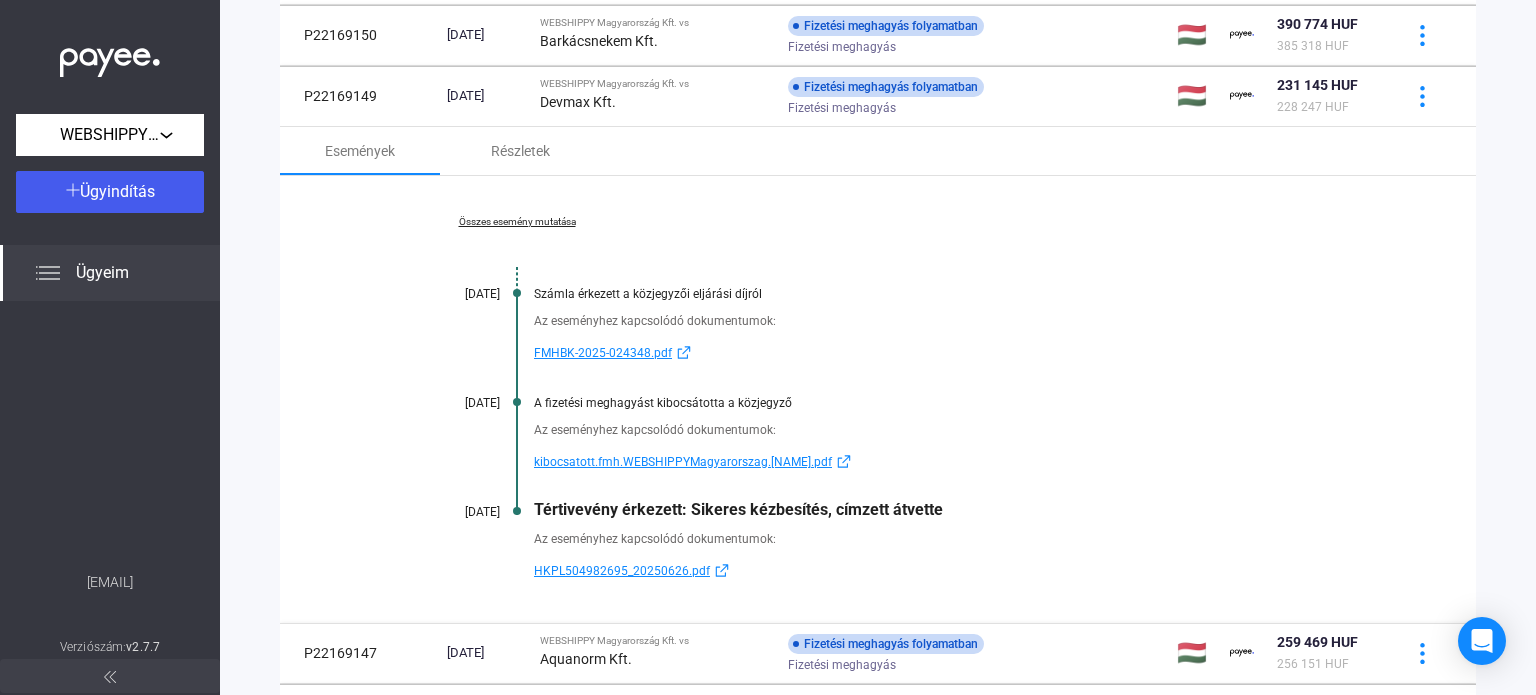 click on "kibocsatott.fmh.WEBSHIPPYMagyarorszag.[NAME].pdf" at bounding box center (683, 462) 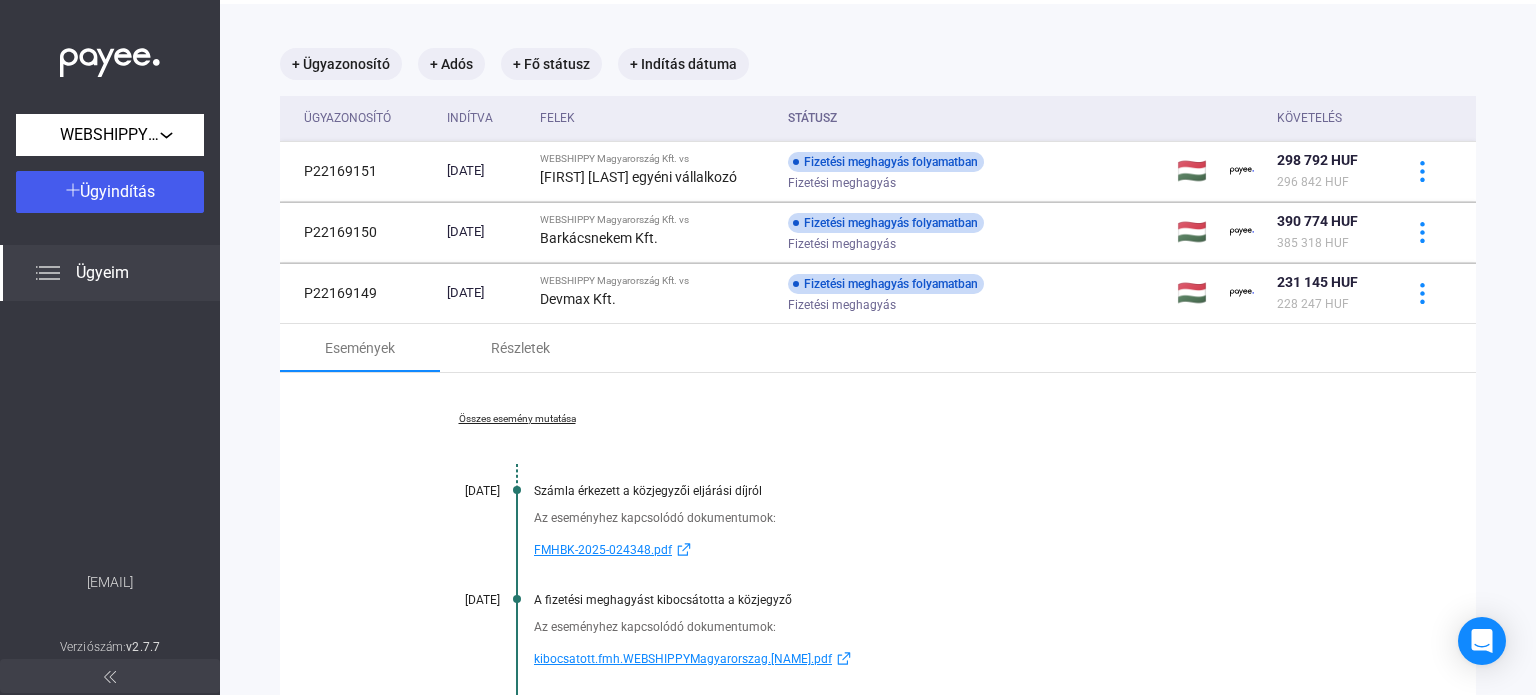 scroll, scrollTop: 88, scrollLeft: 0, axis: vertical 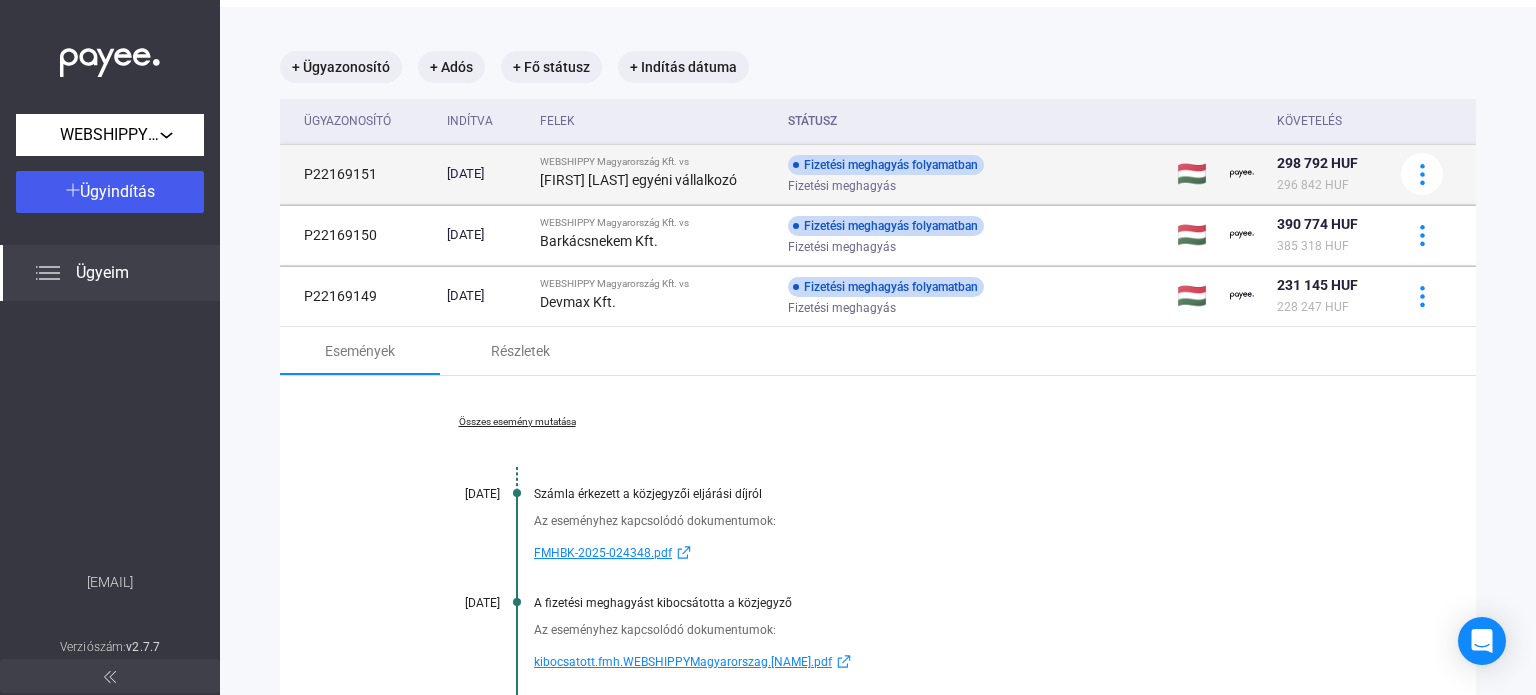 click on "P22169151" at bounding box center [359, 174] 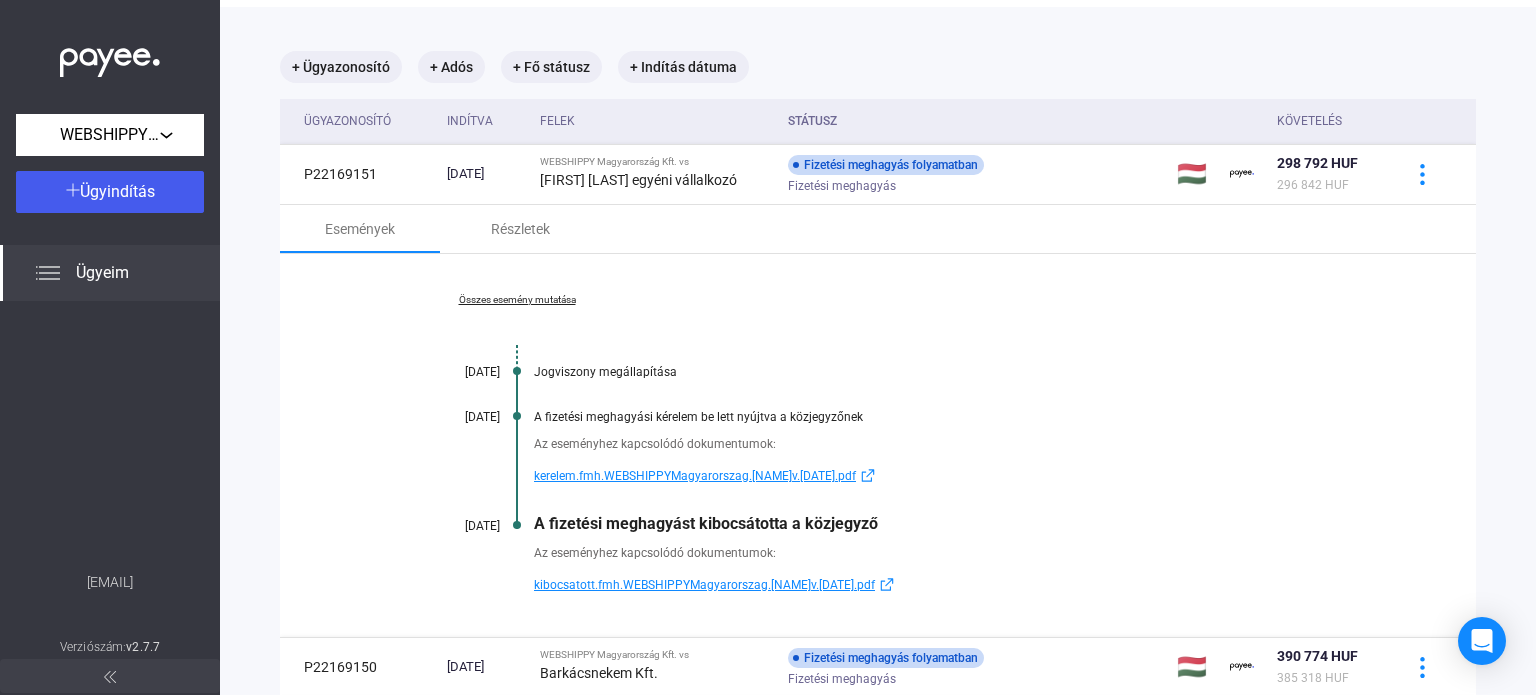 click on "kerelem.fmh.WEBSHIPPYMagyarorszag.[NAME]v.[DATE].pdf" at bounding box center (695, 476) 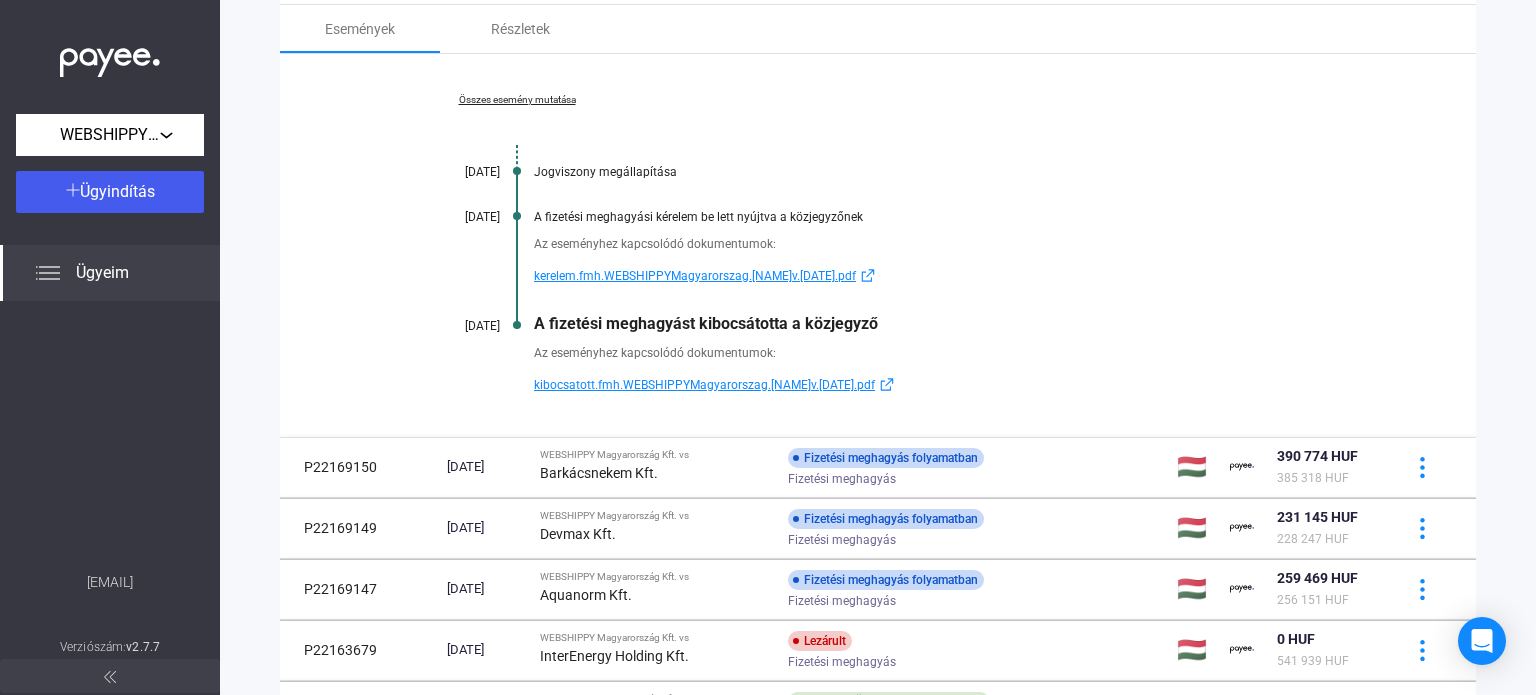 click on "kibocsatott.fmh.WEBSHIPPYMagyarorszag.[NAME]v.[DATE].pdf" at bounding box center (704, 385) 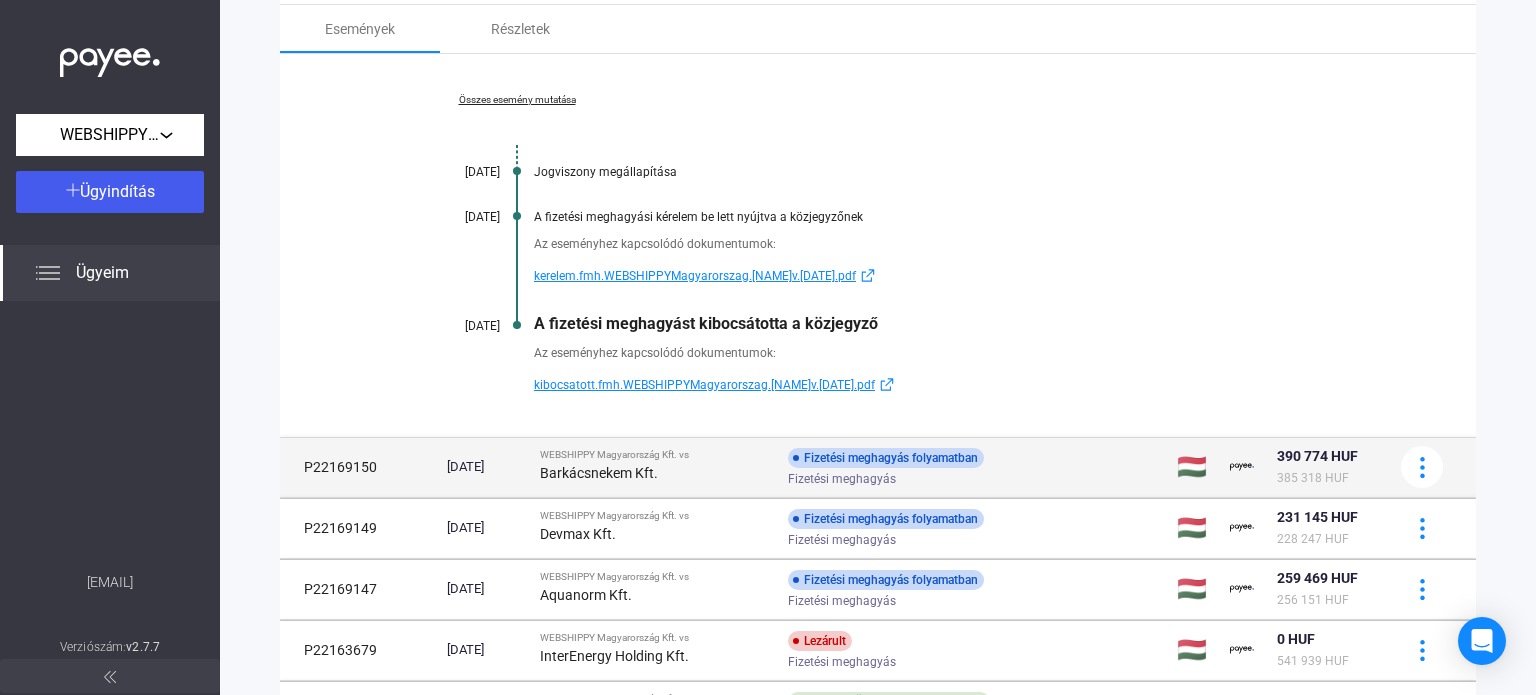 click on "P22169150" at bounding box center (359, -26) 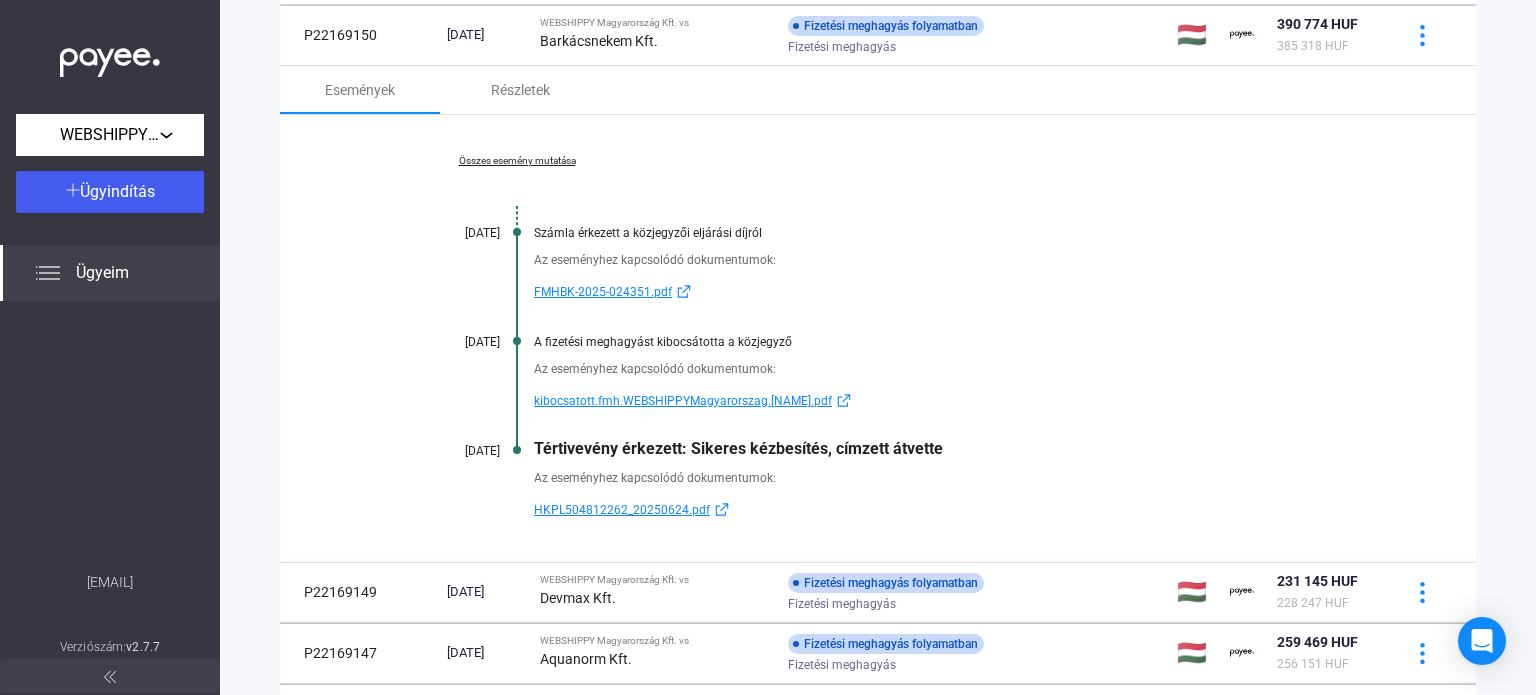 click on "FMHBK-2025-024351.pdf" at bounding box center (603, 292) 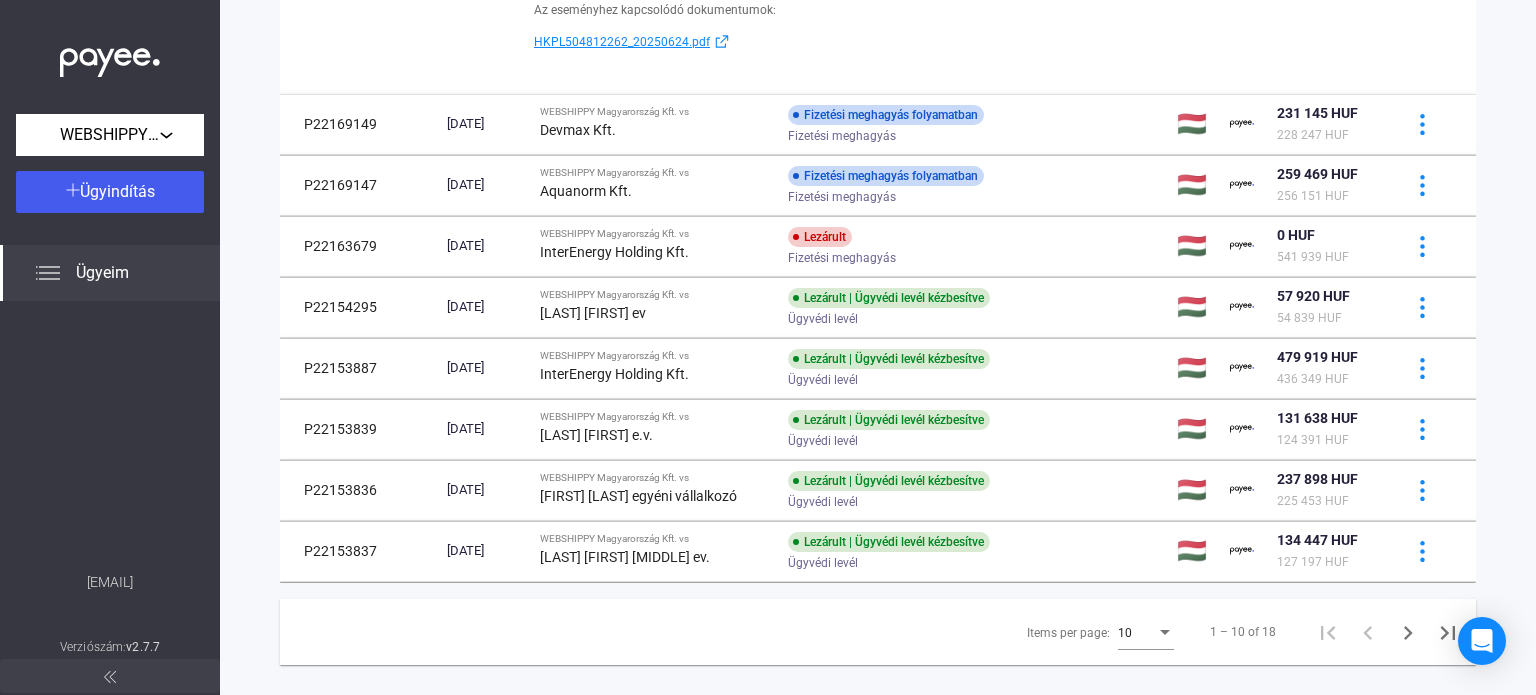 scroll, scrollTop: 784, scrollLeft: 0, axis: vertical 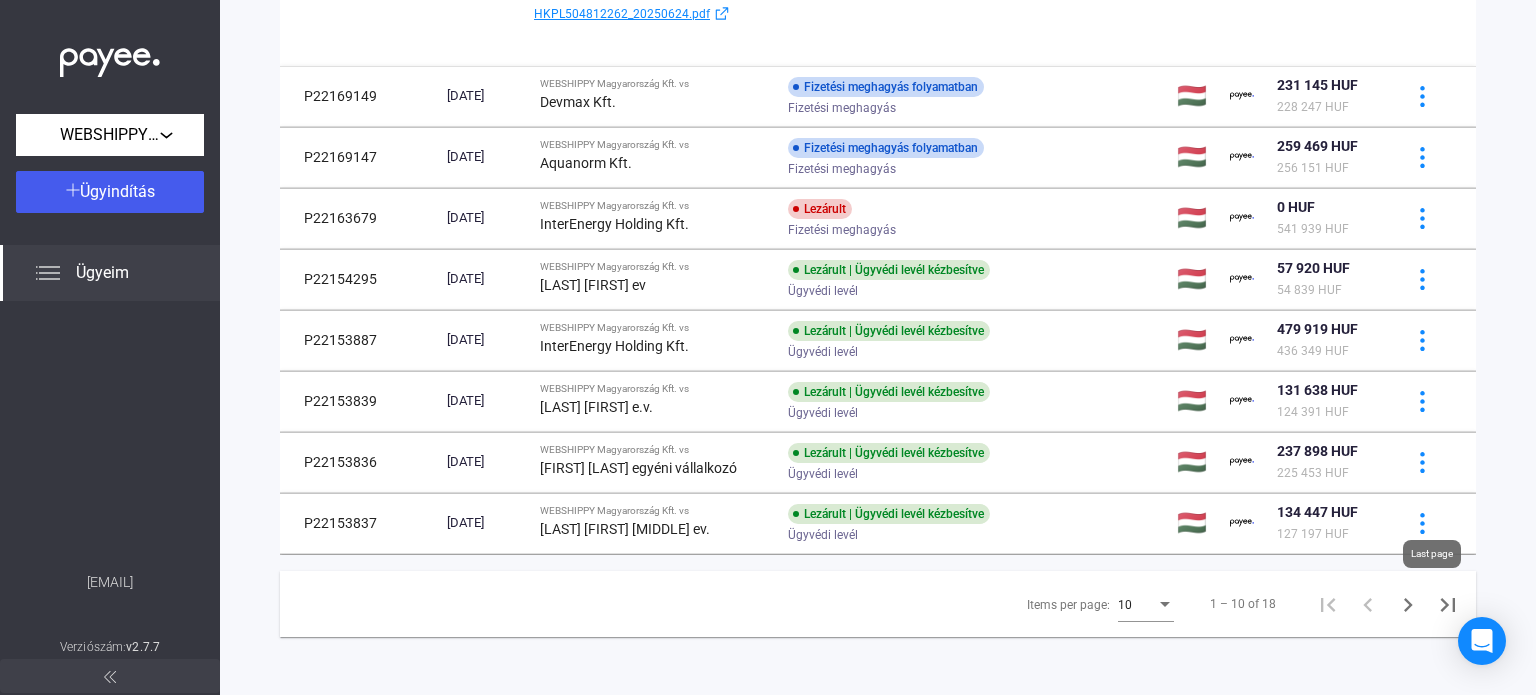 click at bounding box center [1448, 605] 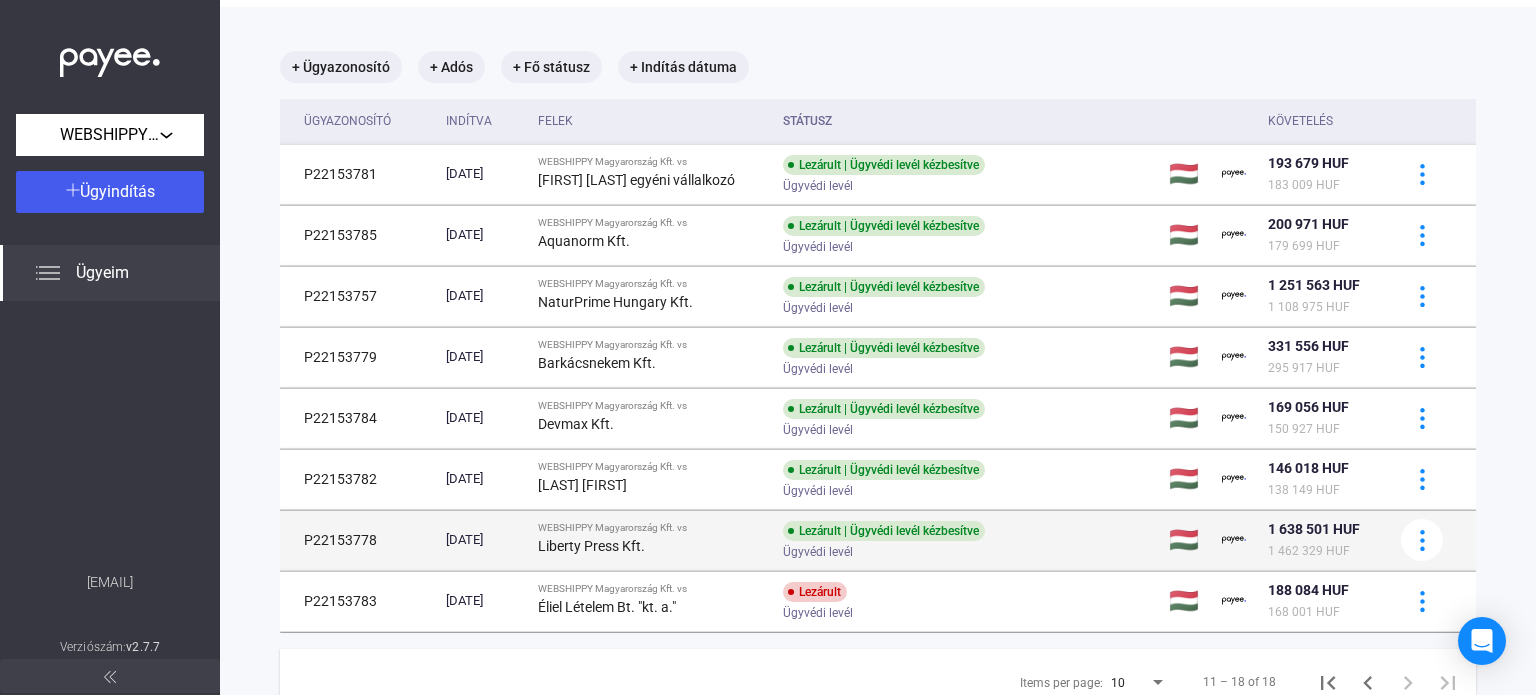 scroll, scrollTop: 0, scrollLeft: 0, axis: both 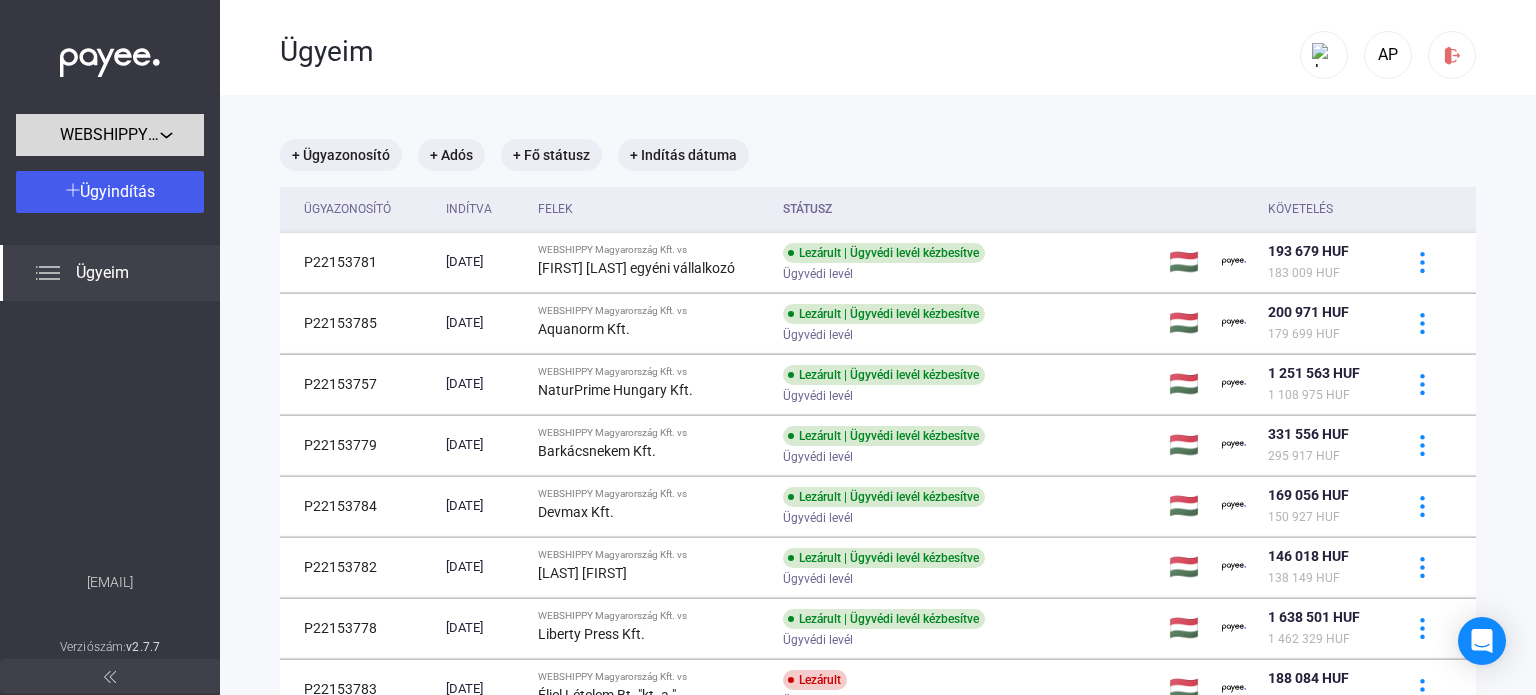 click on "WEBSHIPPY Magyarország Kft." at bounding box center (110, 135) 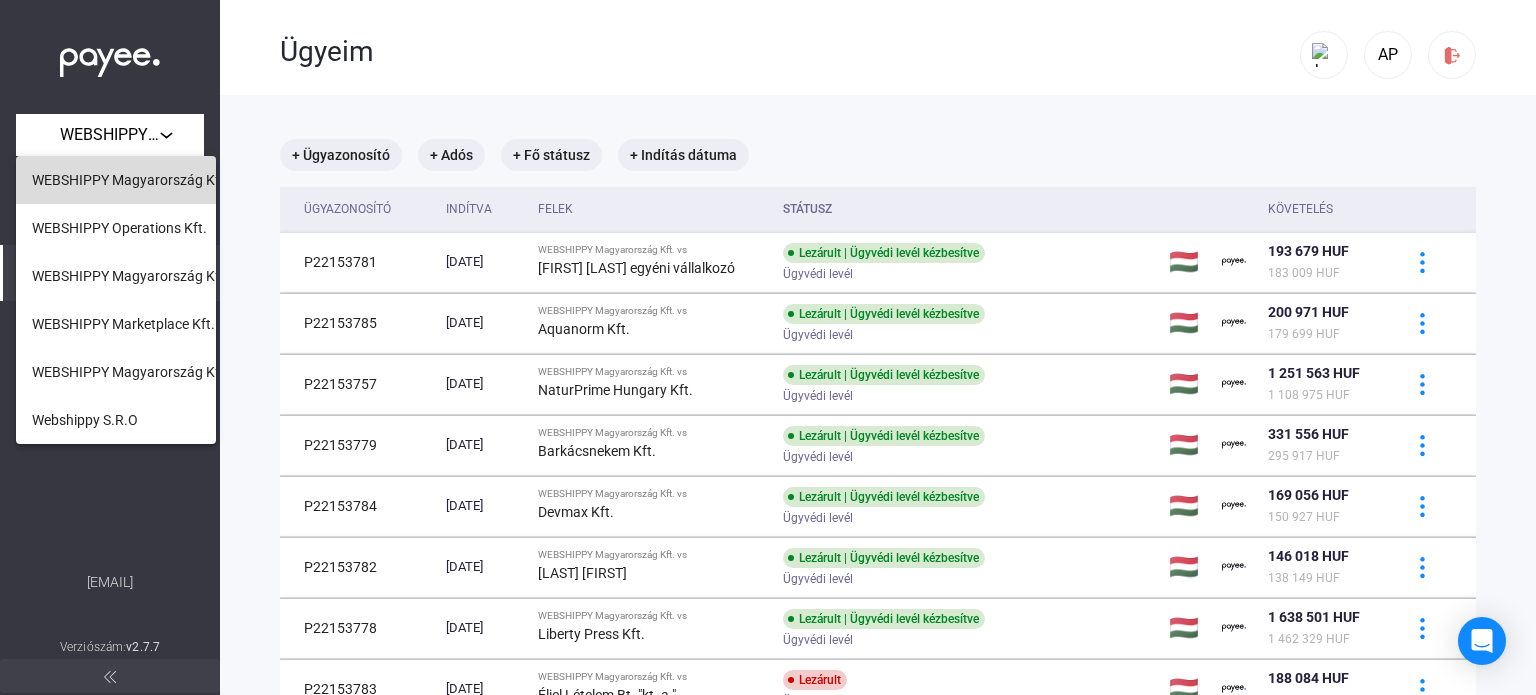 click on "WEBSHIPPY Magyarország Kft." at bounding box center (130, 180) 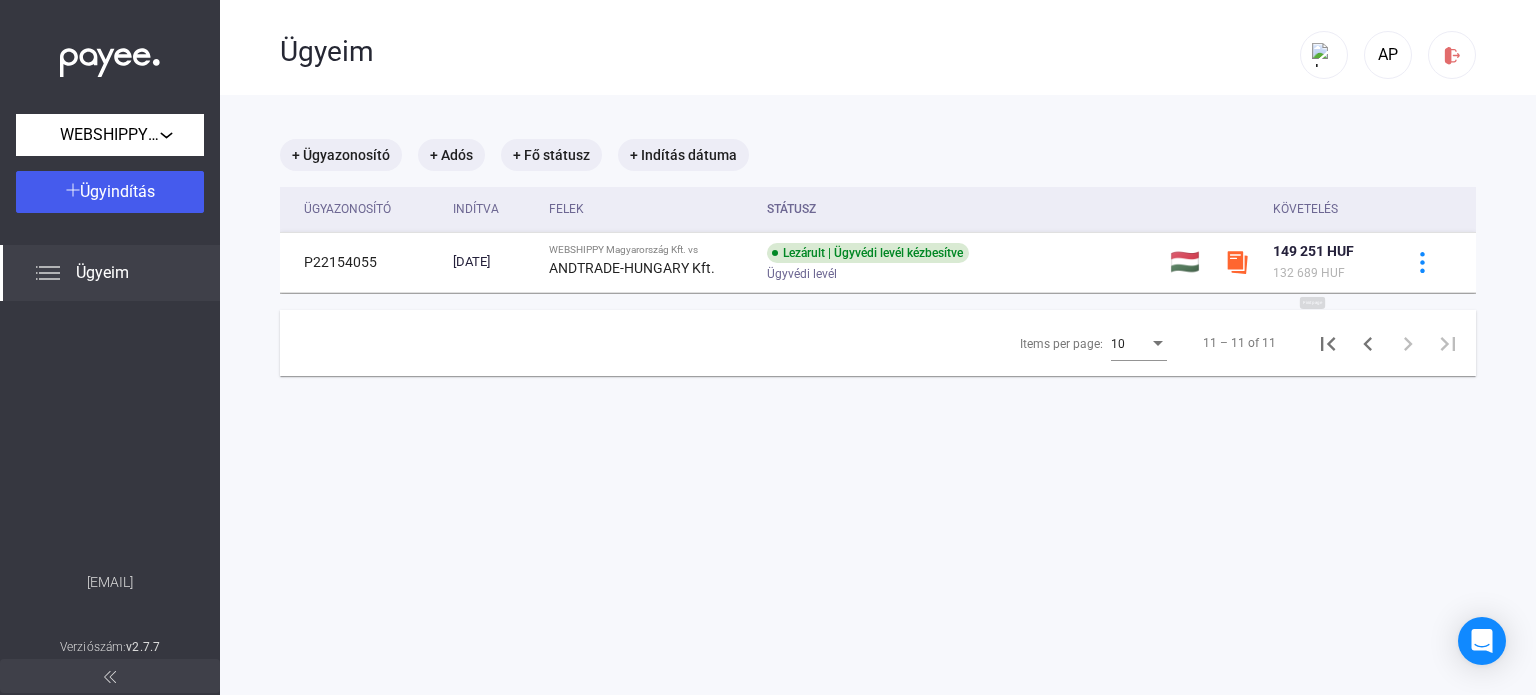 click at bounding box center (1328, 344) 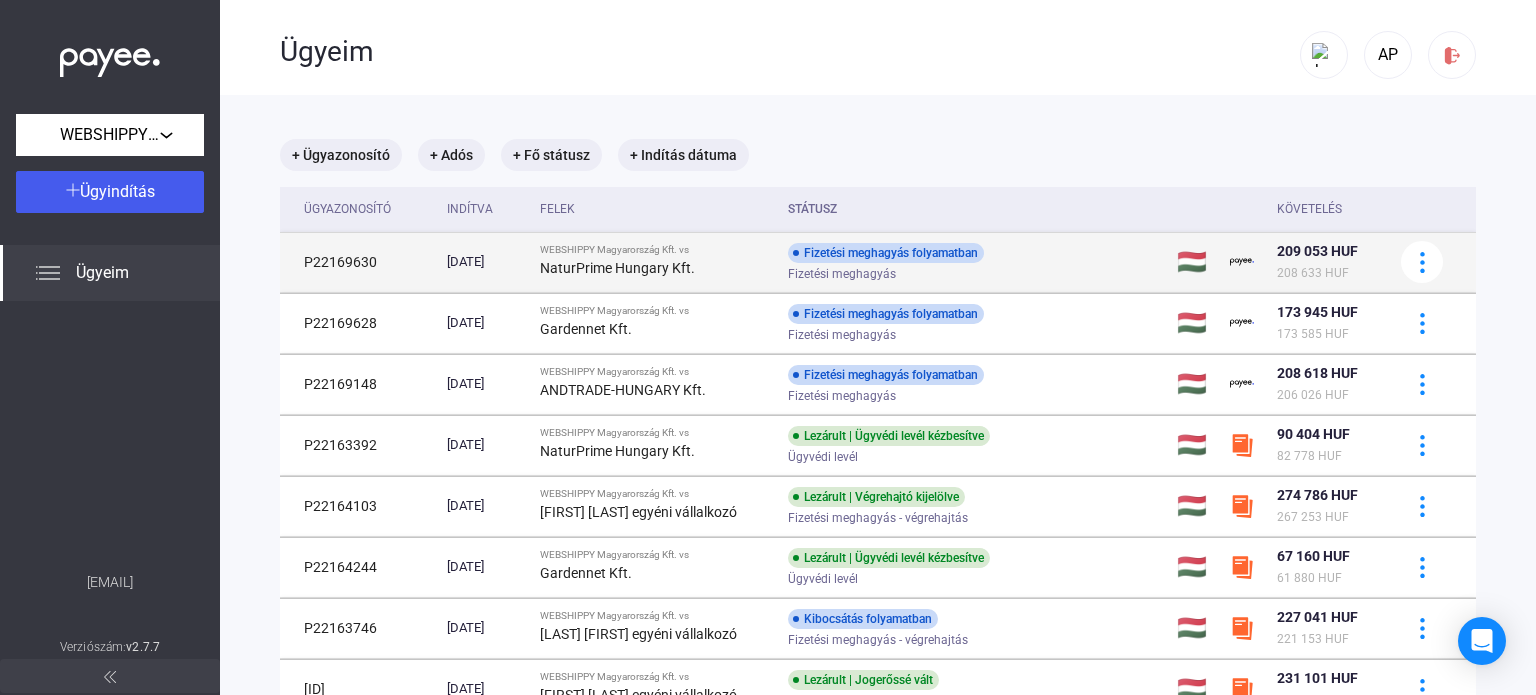 click on "P22169630" at bounding box center (359, 262) 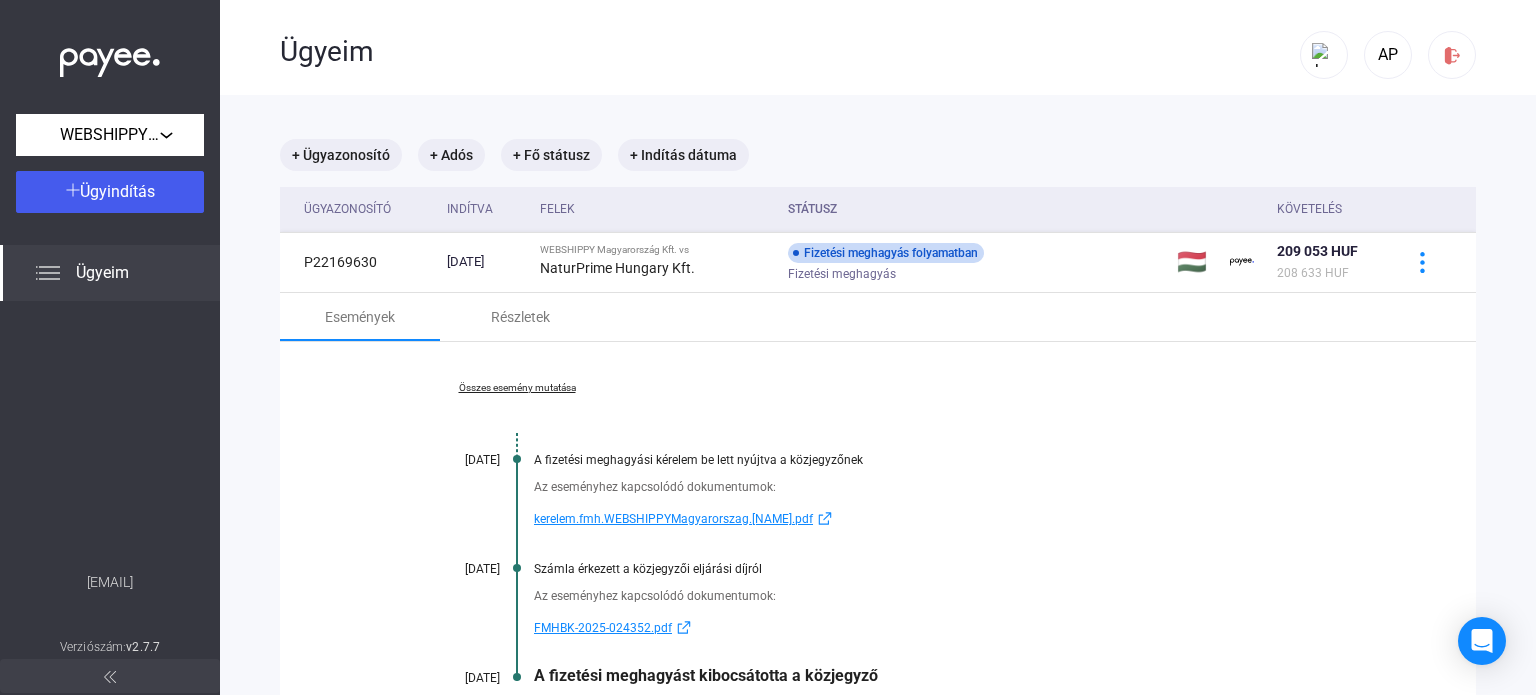 click on "kerelem.fmh.WEBSHIPPYMagyarorszag.[NAME].pdf" at bounding box center (673, 519) 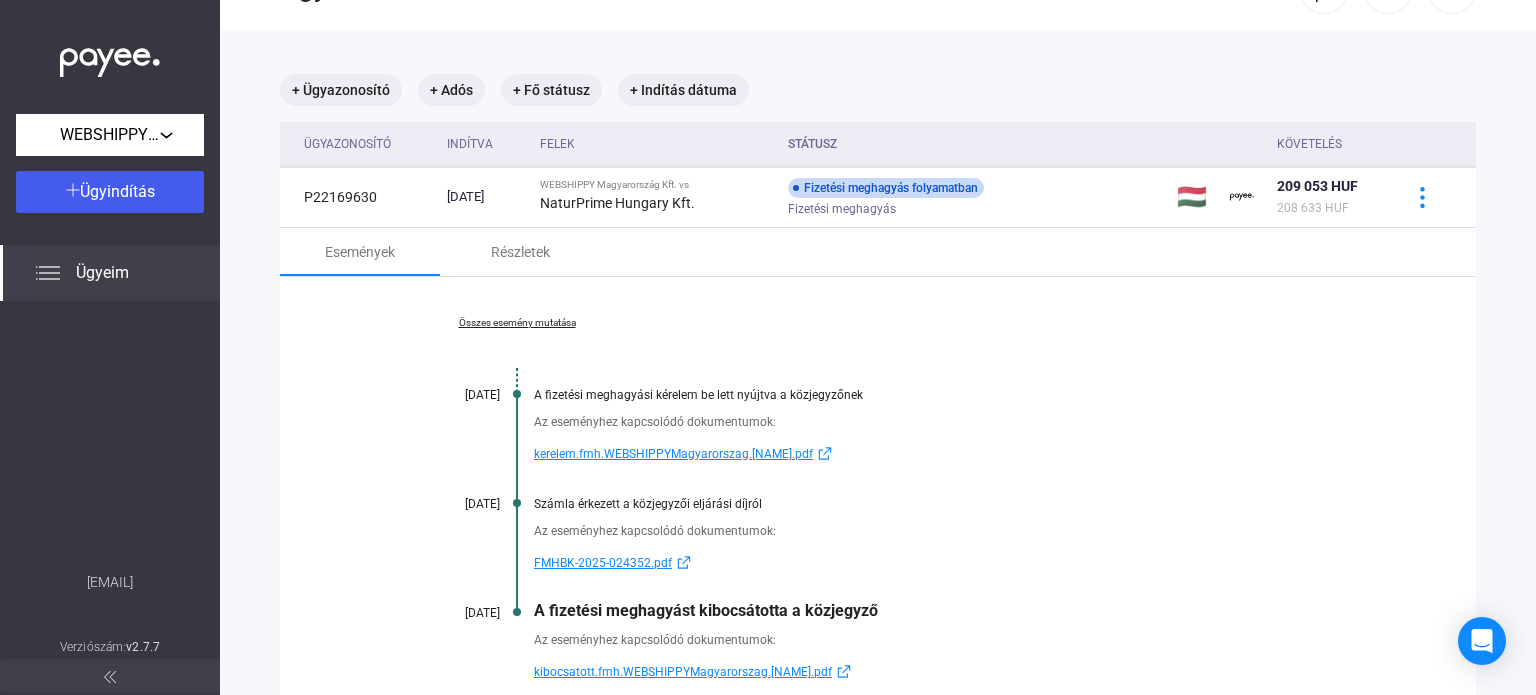 scroll, scrollTop: 100, scrollLeft: 0, axis: vertical 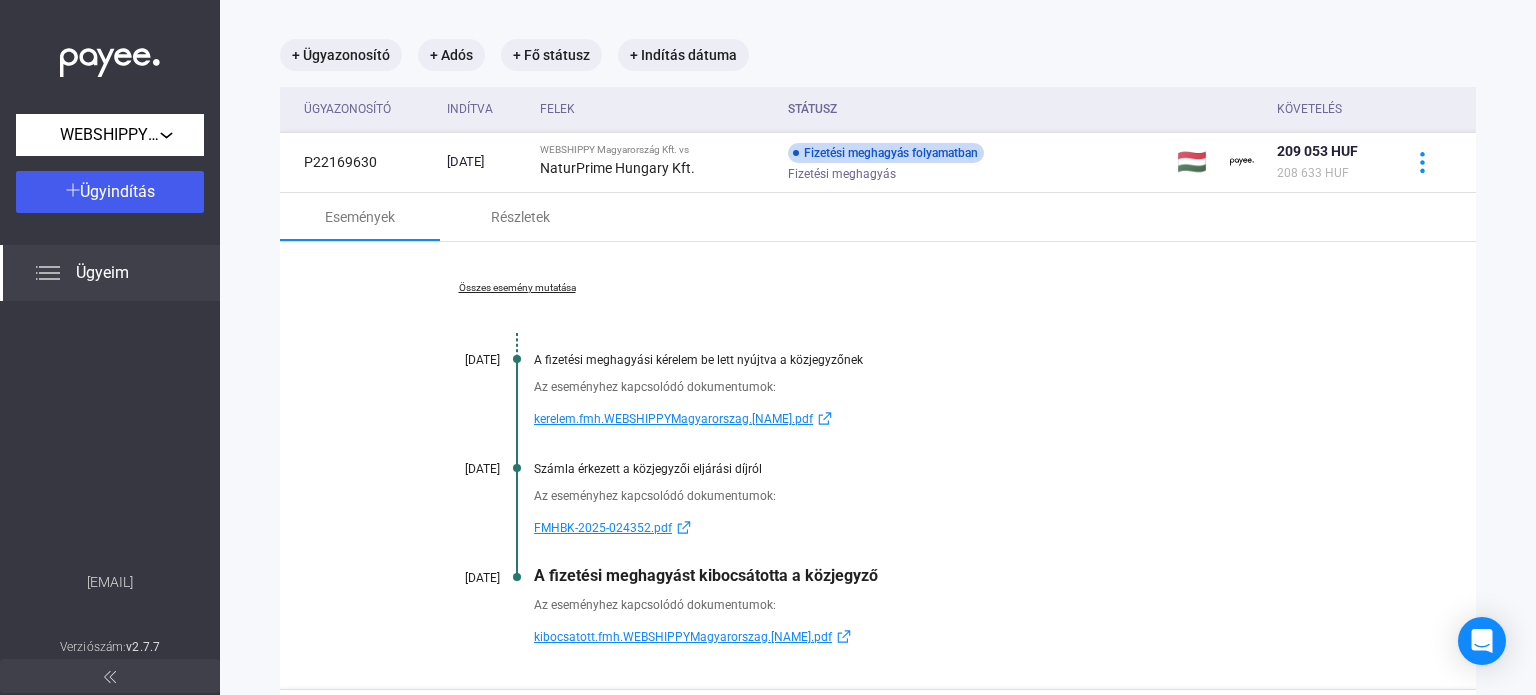 click on "FMHBK-2025-024352.pdf" at bounding box center [603, 528] 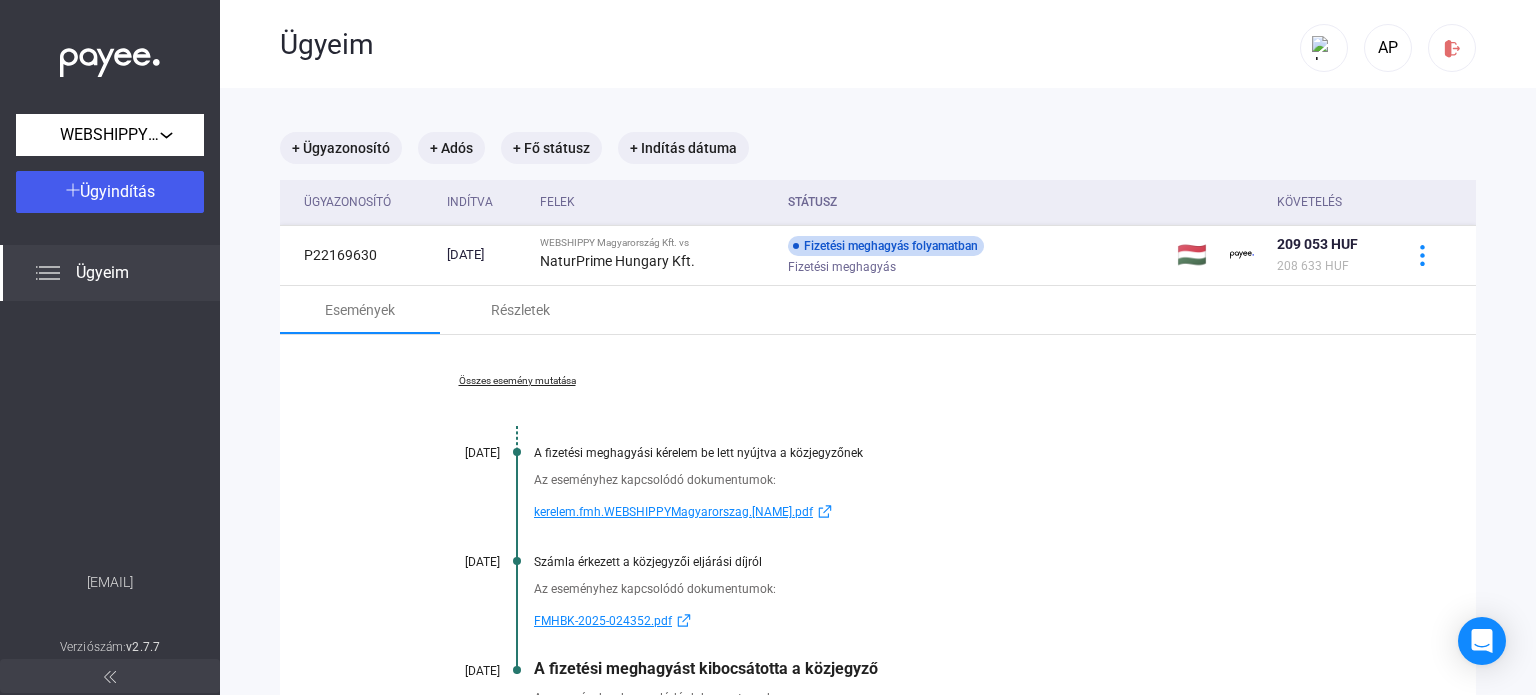 scroll, scrollTop: 0, scrollLeft: 0, axis: both 